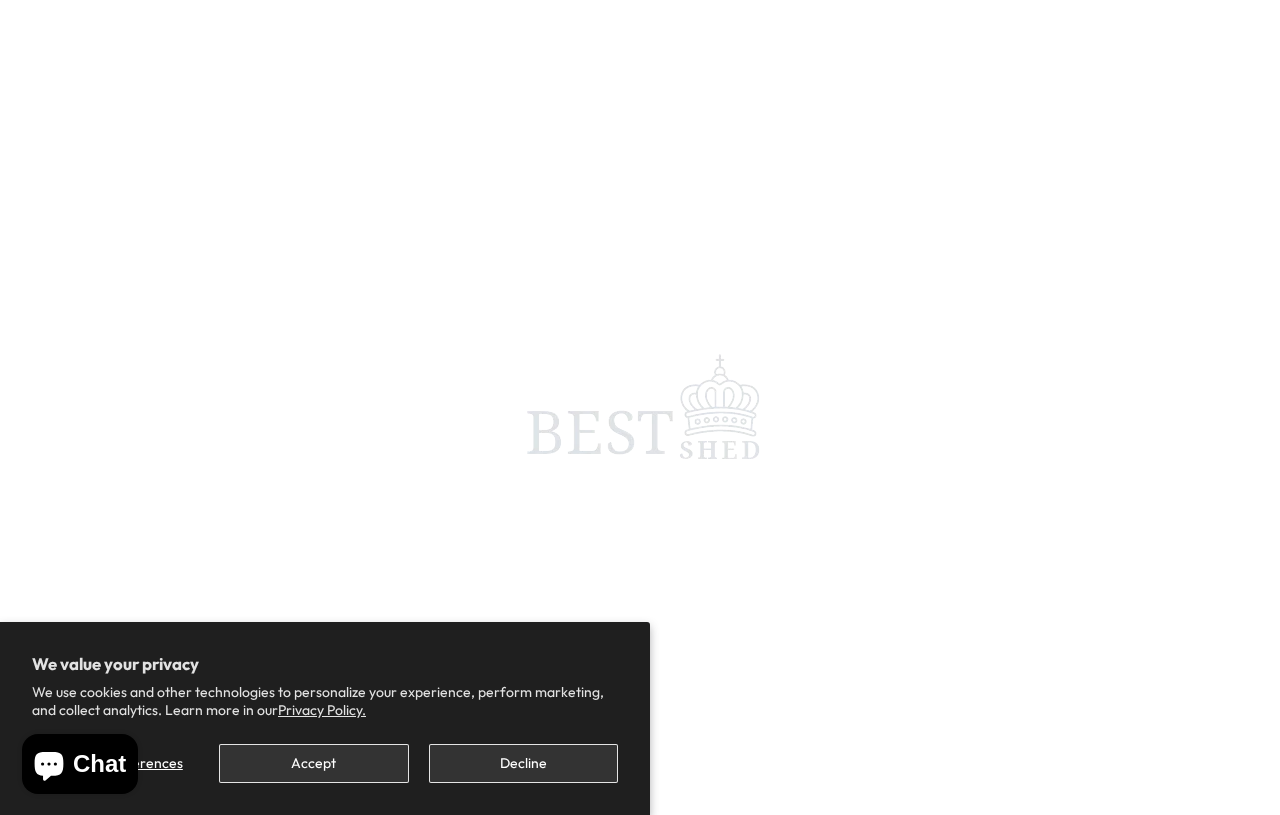 scroll, scrollTop: 19, scrollLeft: 0, axis: vertical 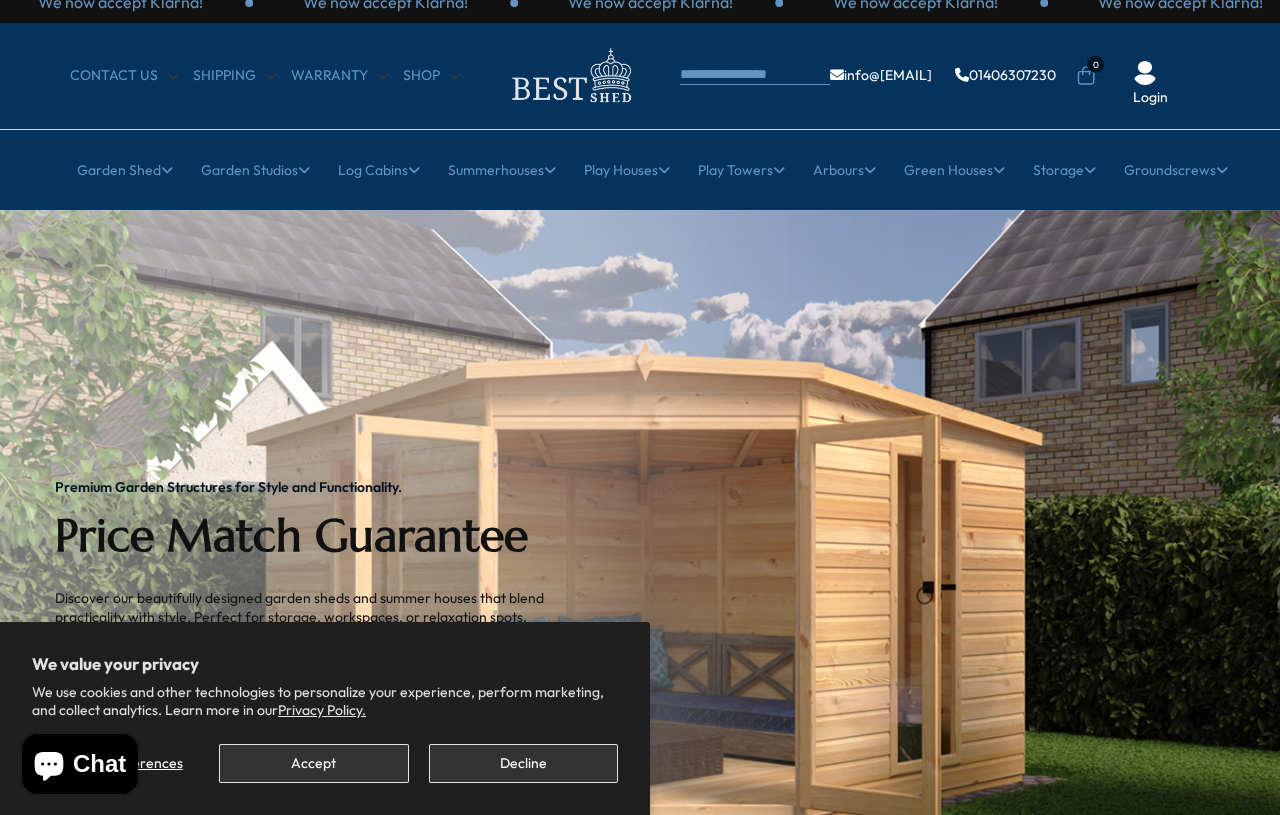 click on "Decline" at bounding box center [523, 763] 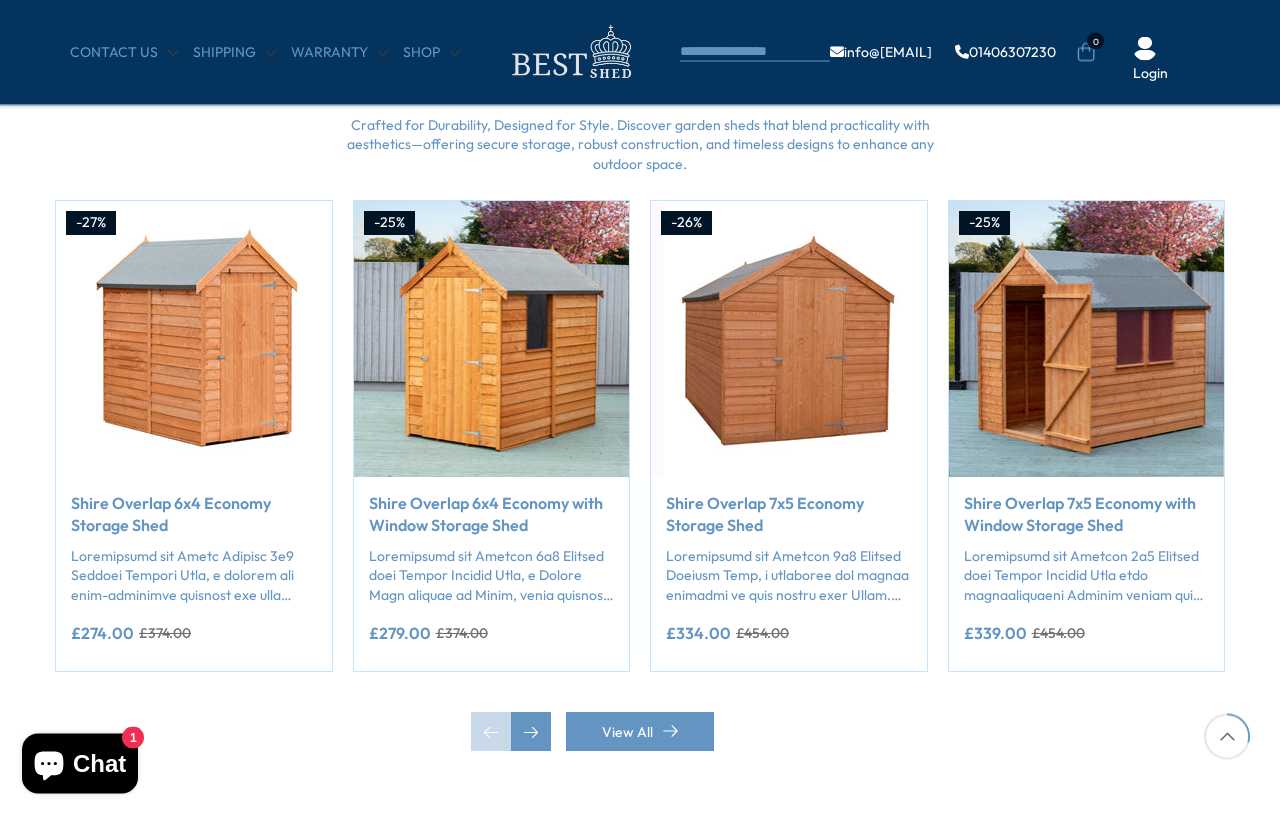 scroll, scrollTop: 1617, scrollLeft: 0, axis: vertical 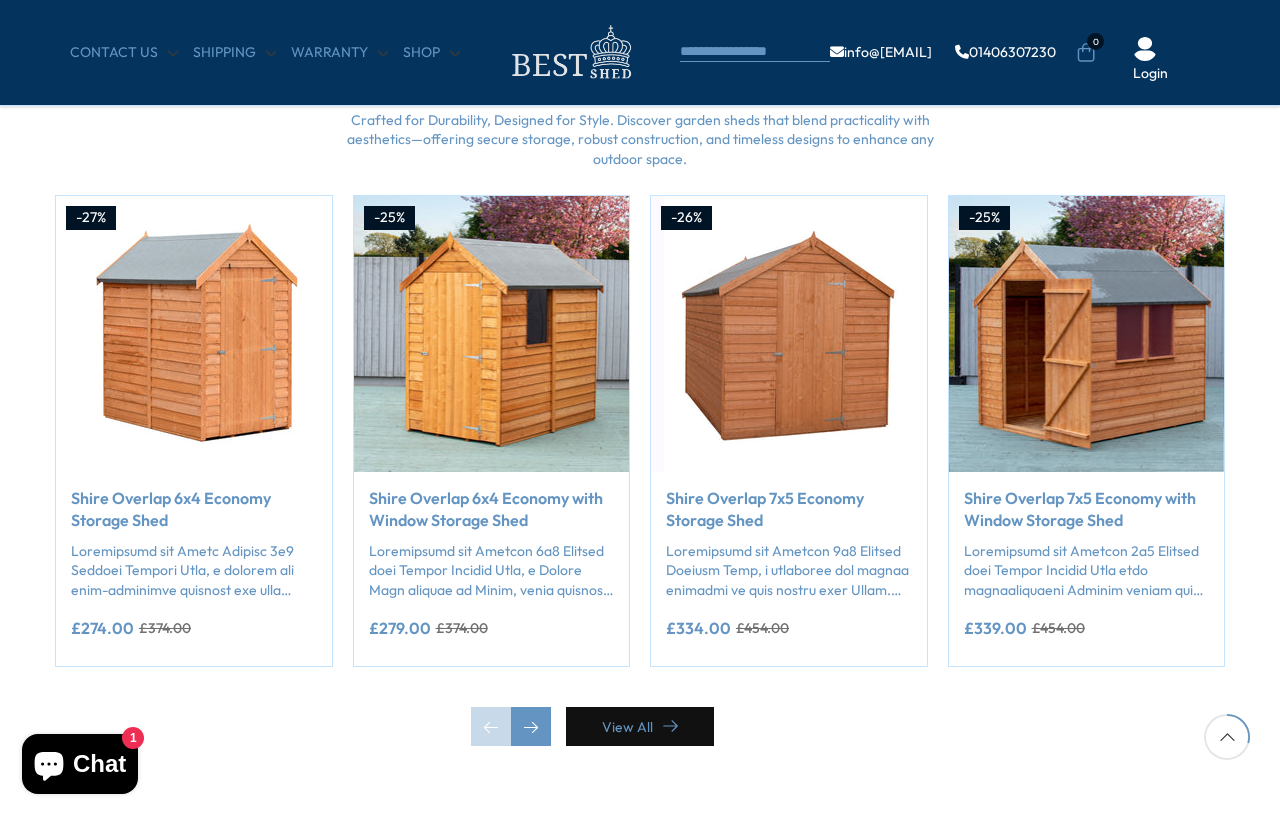 click on "View All" at bounding box center (640, 726) 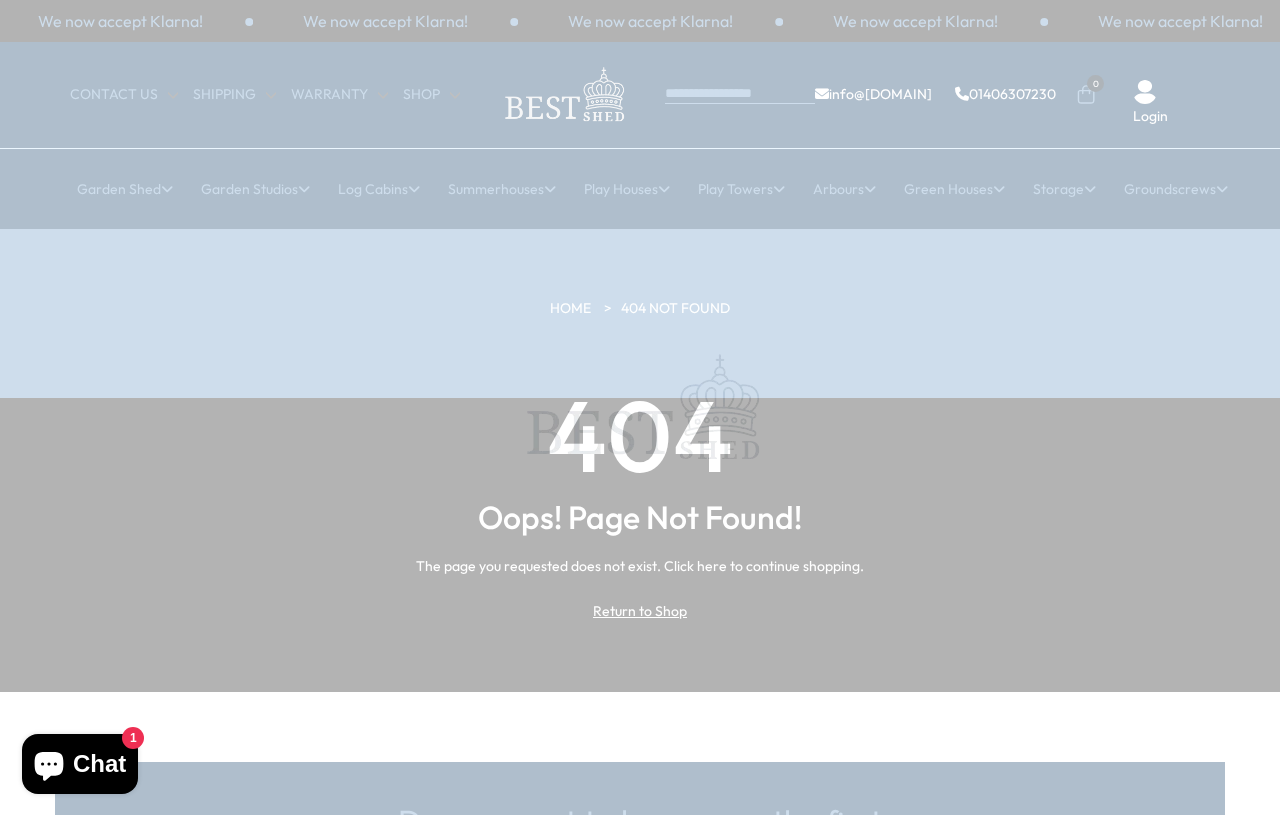 scroll, scrollTop: 19, scrollLeft: 0, axis: vertical 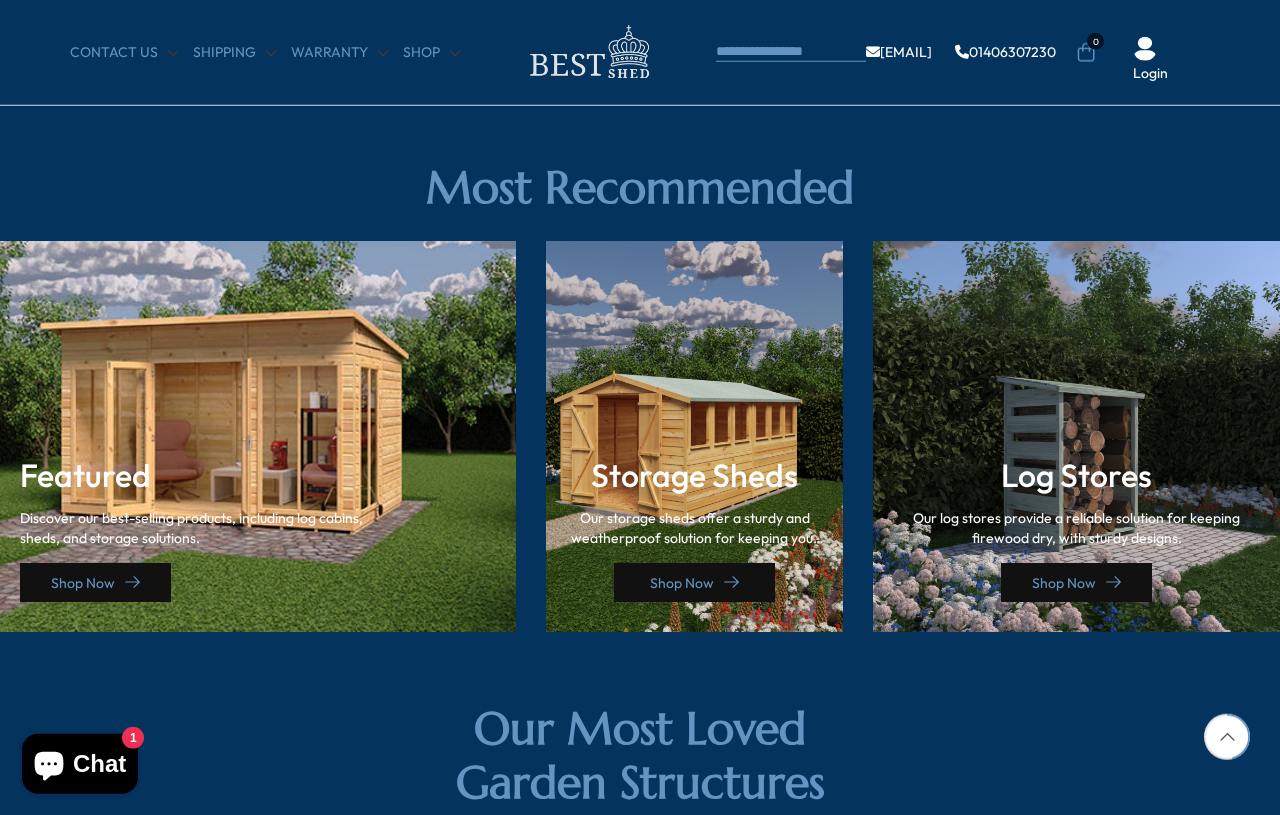 click on "Shop Now" at bounding box center (694, 582) 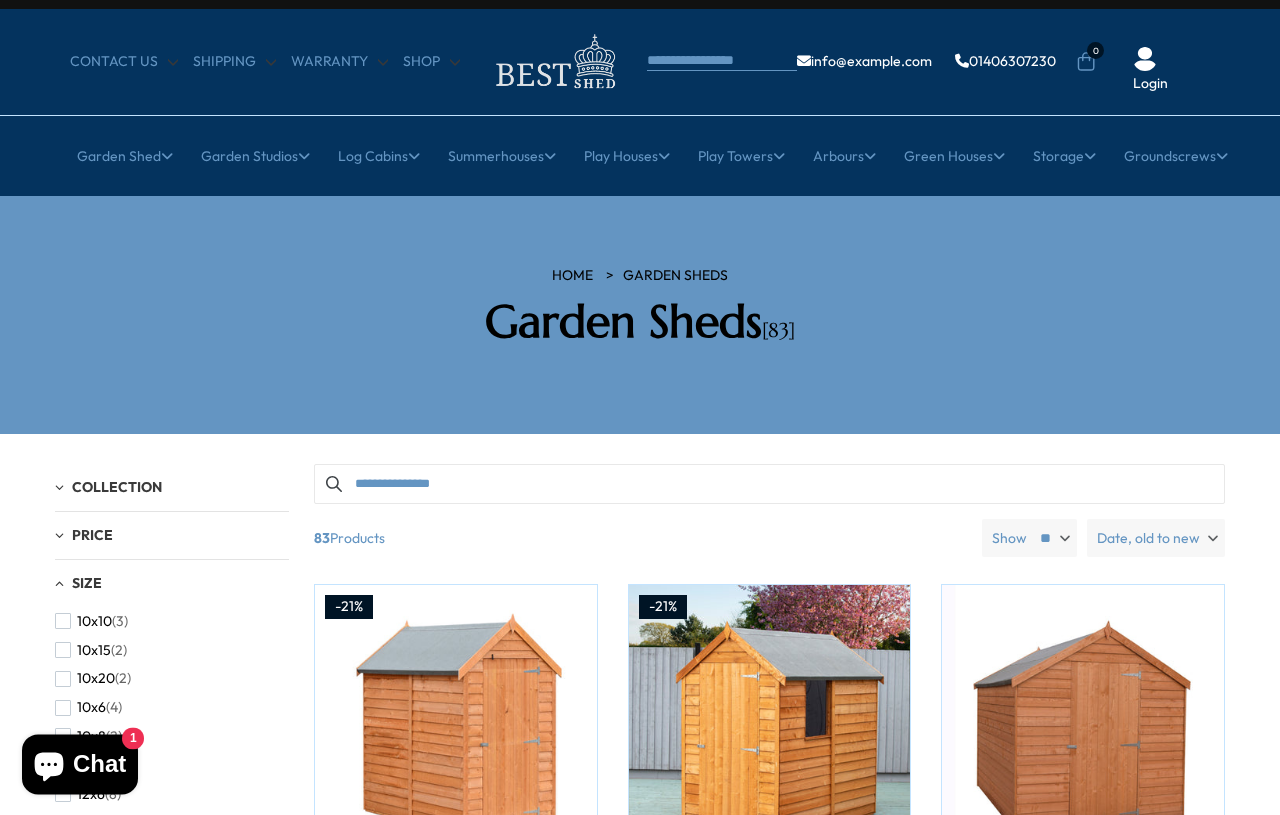 scroll, scrollTop: 34, scrollLeft: 0, axis: vertical 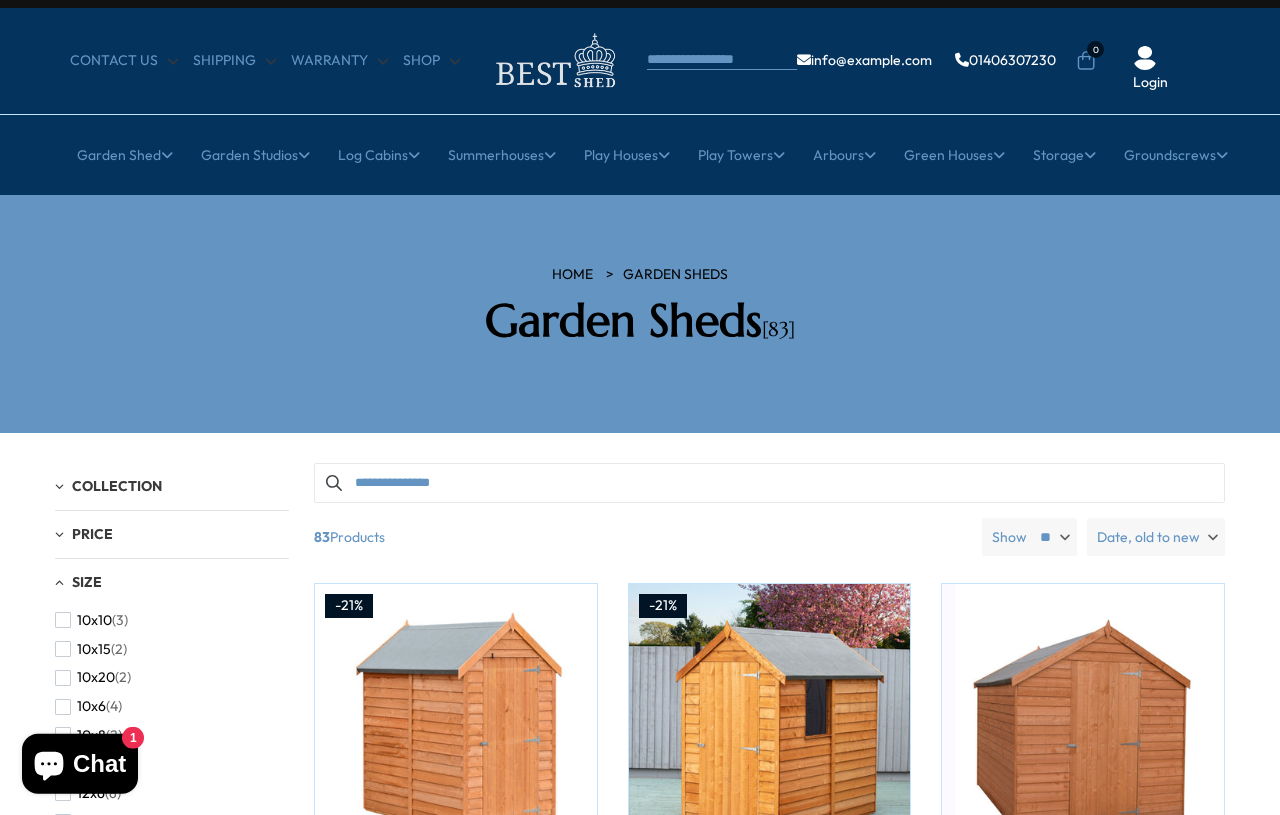 click on "10x8
(2)" at bounding box center (88, 735) 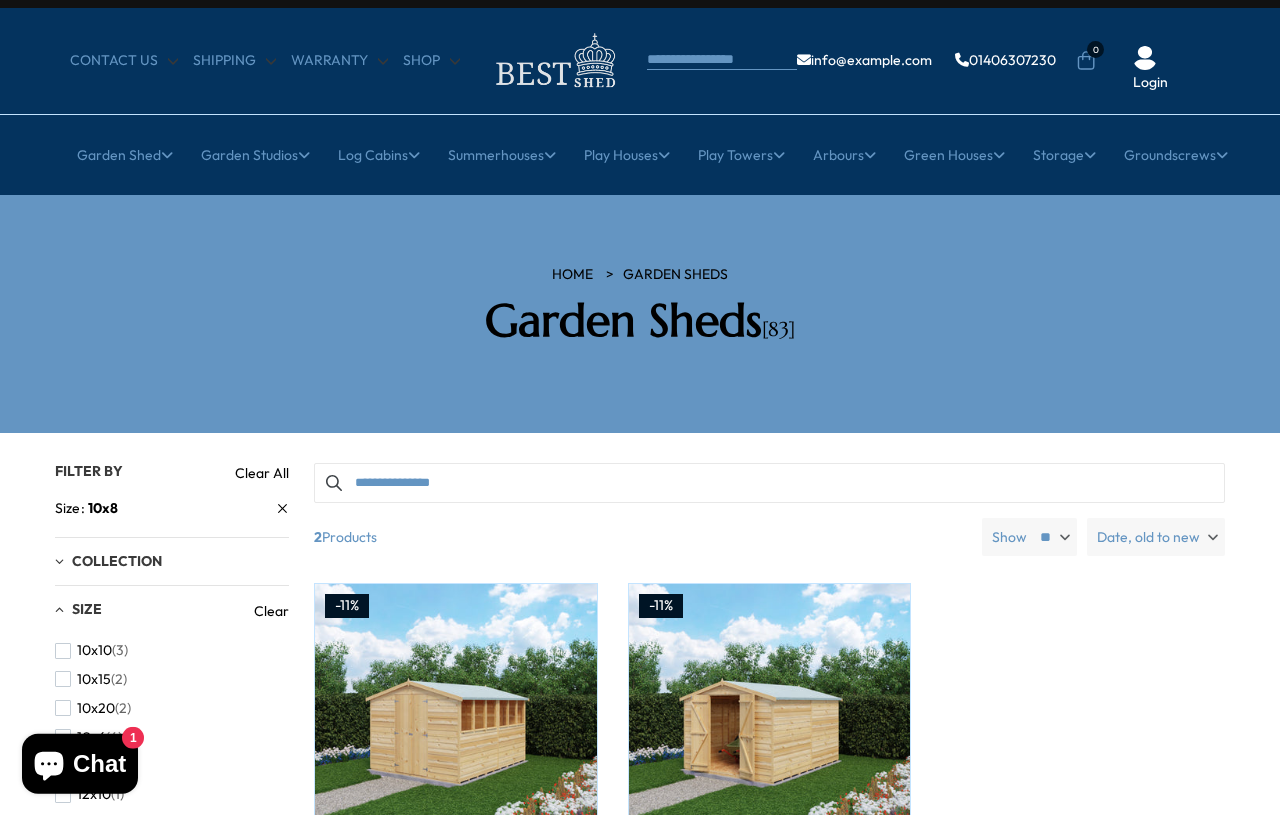 click on "10x8
(2)" at bounding box center [88, 765] 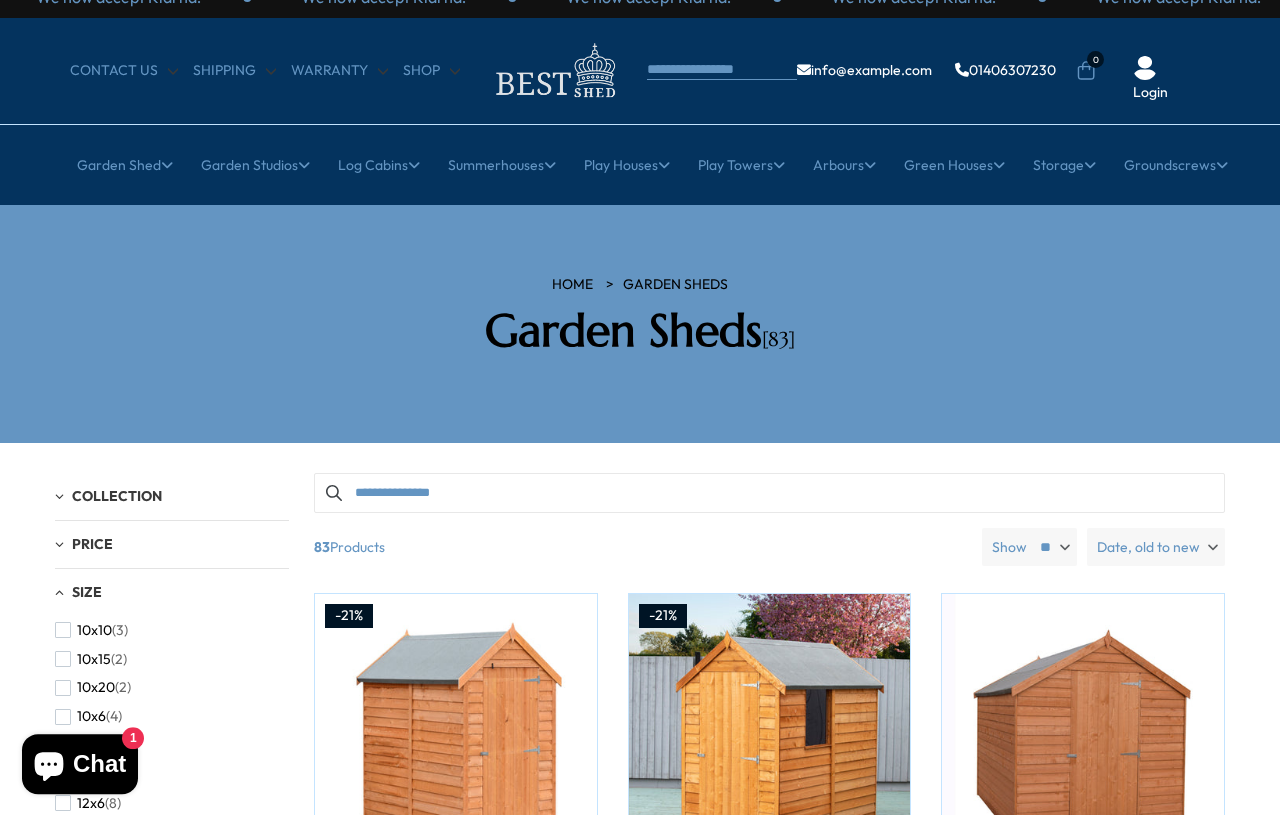 scroll, scrollTop: 40, scrollLeft: 0, axis: vertical 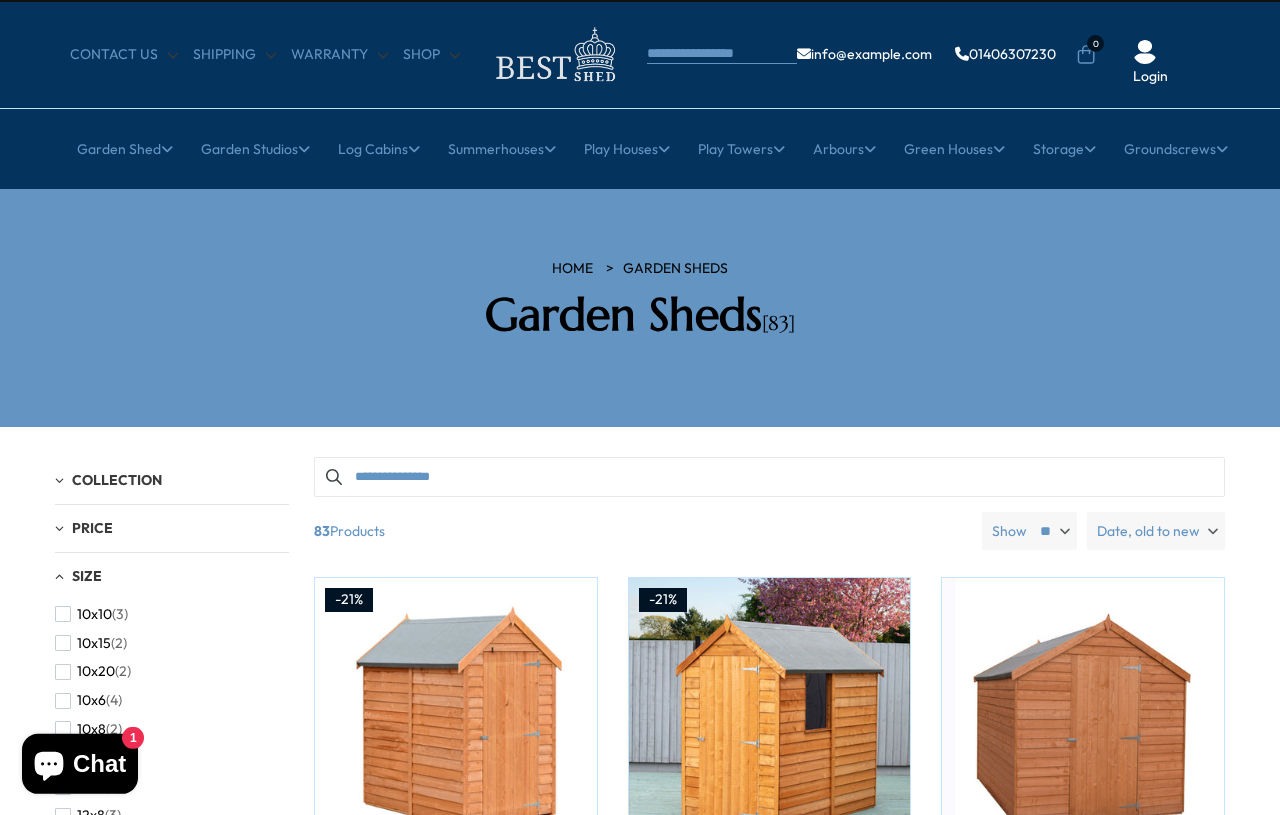click on "10x6
(4)" at bounding box center [88, 700] 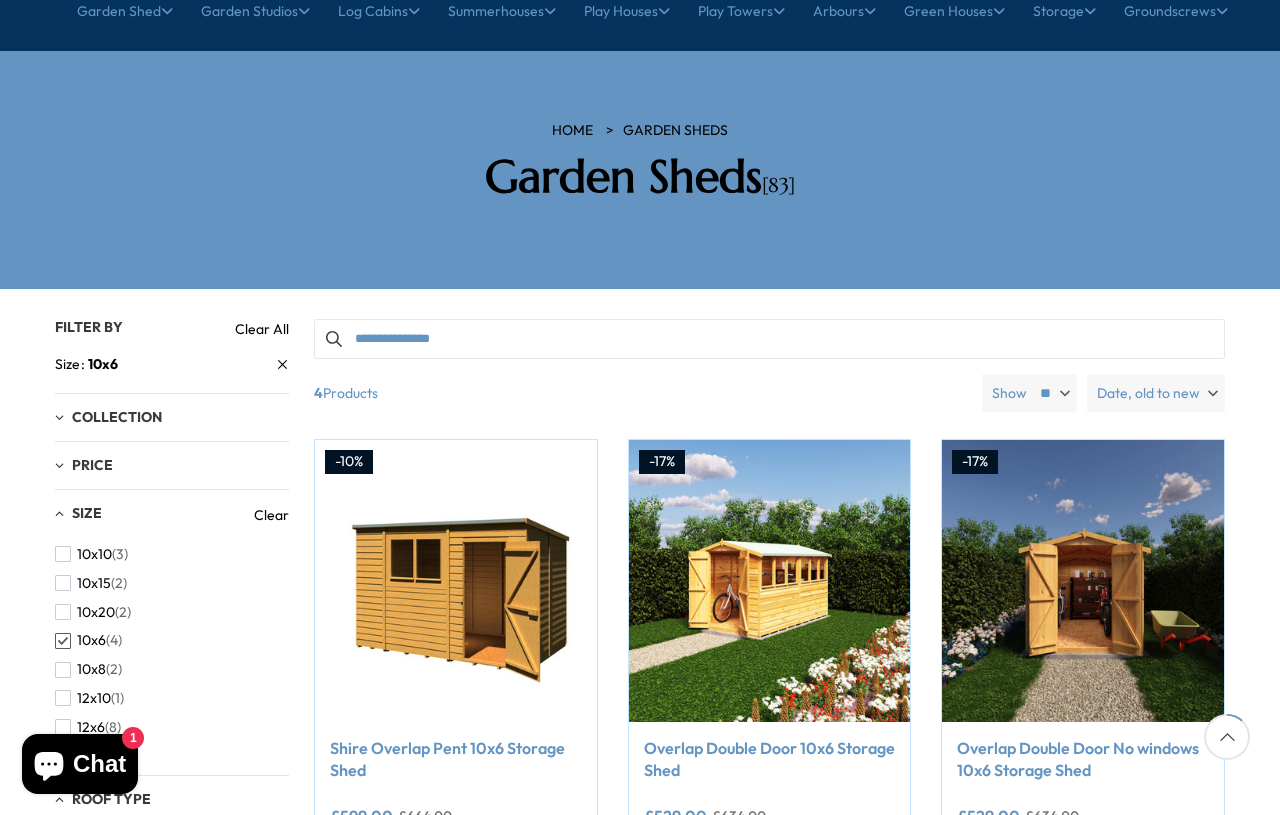 scroll, scrollTop: 173, scrollLeft: 0, axis: vertical 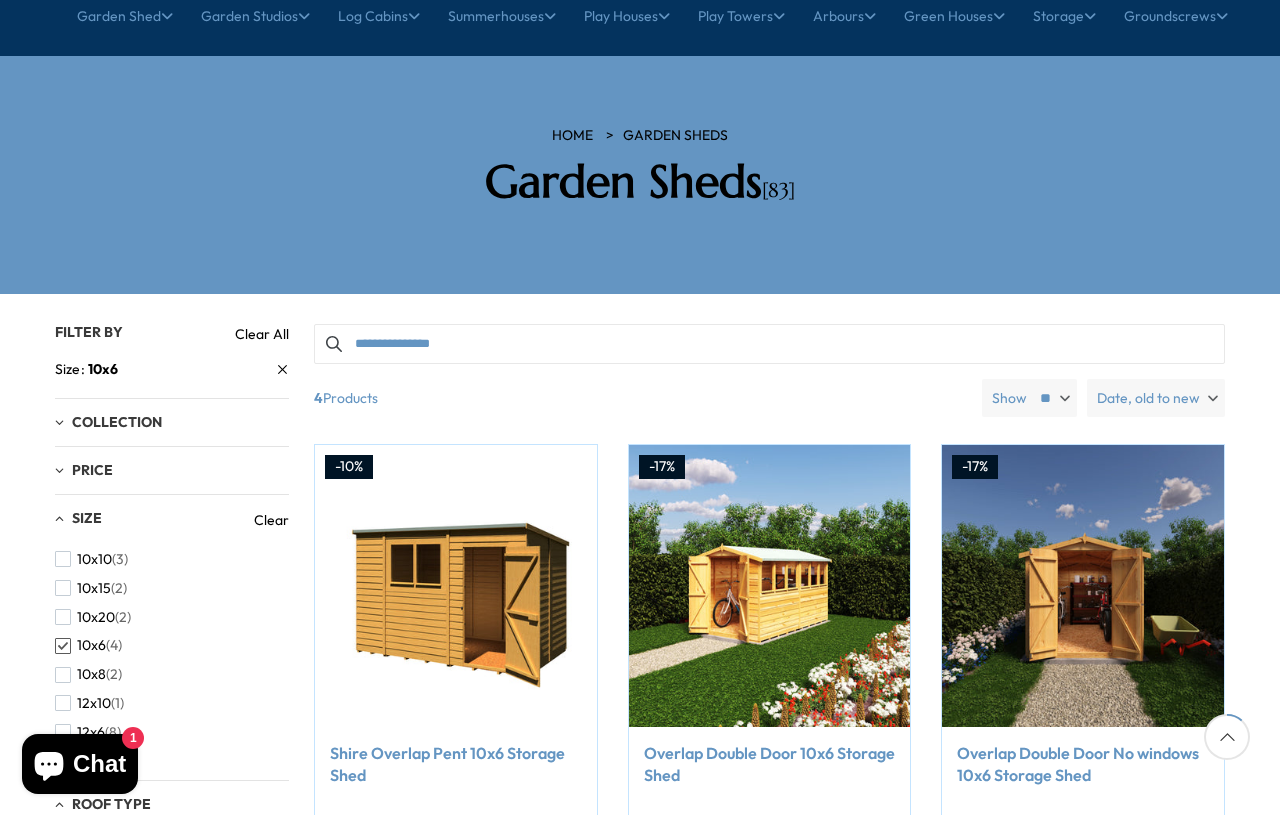 click at bounding box center (770, 586) 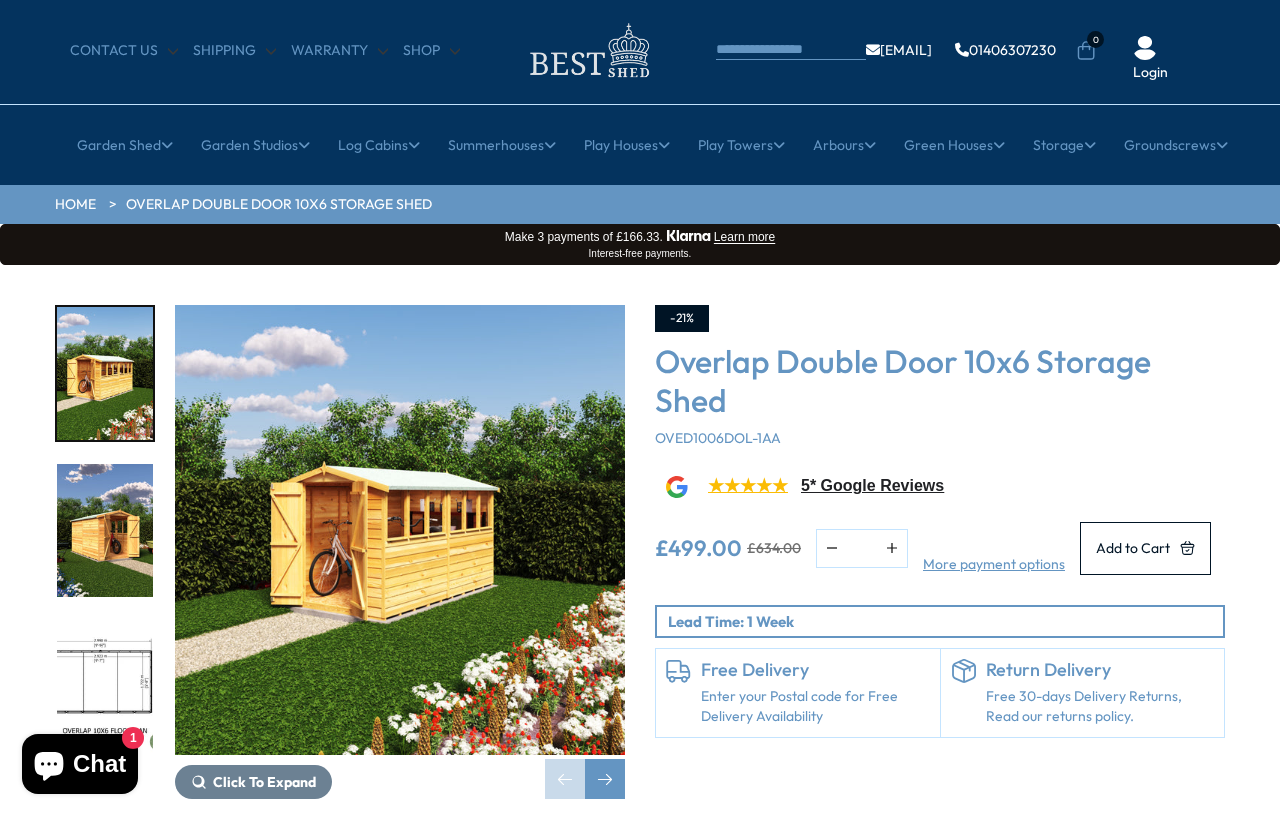 scroll, scrollTop: 61, scrollLeft: 0, axis: vertical 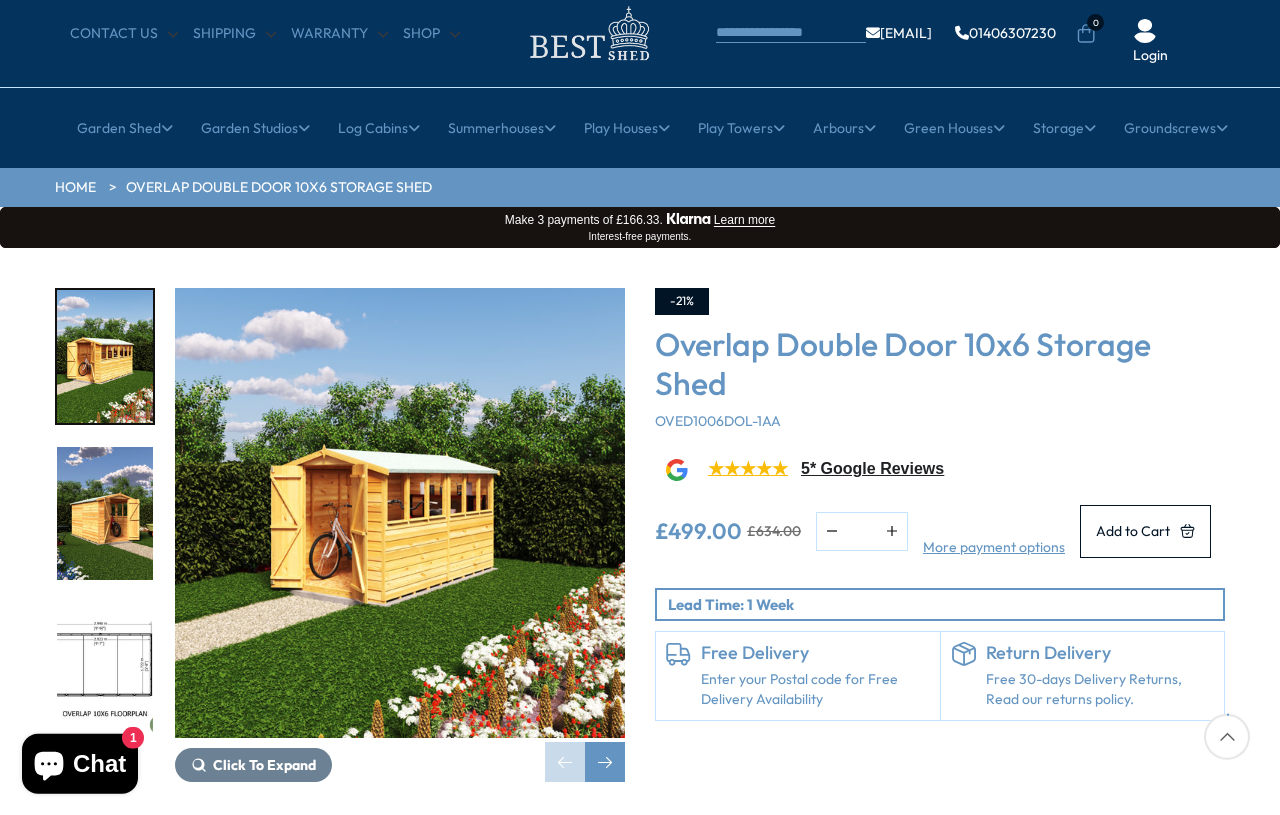click on "Click To Expand" at bounding box center [264, 765] 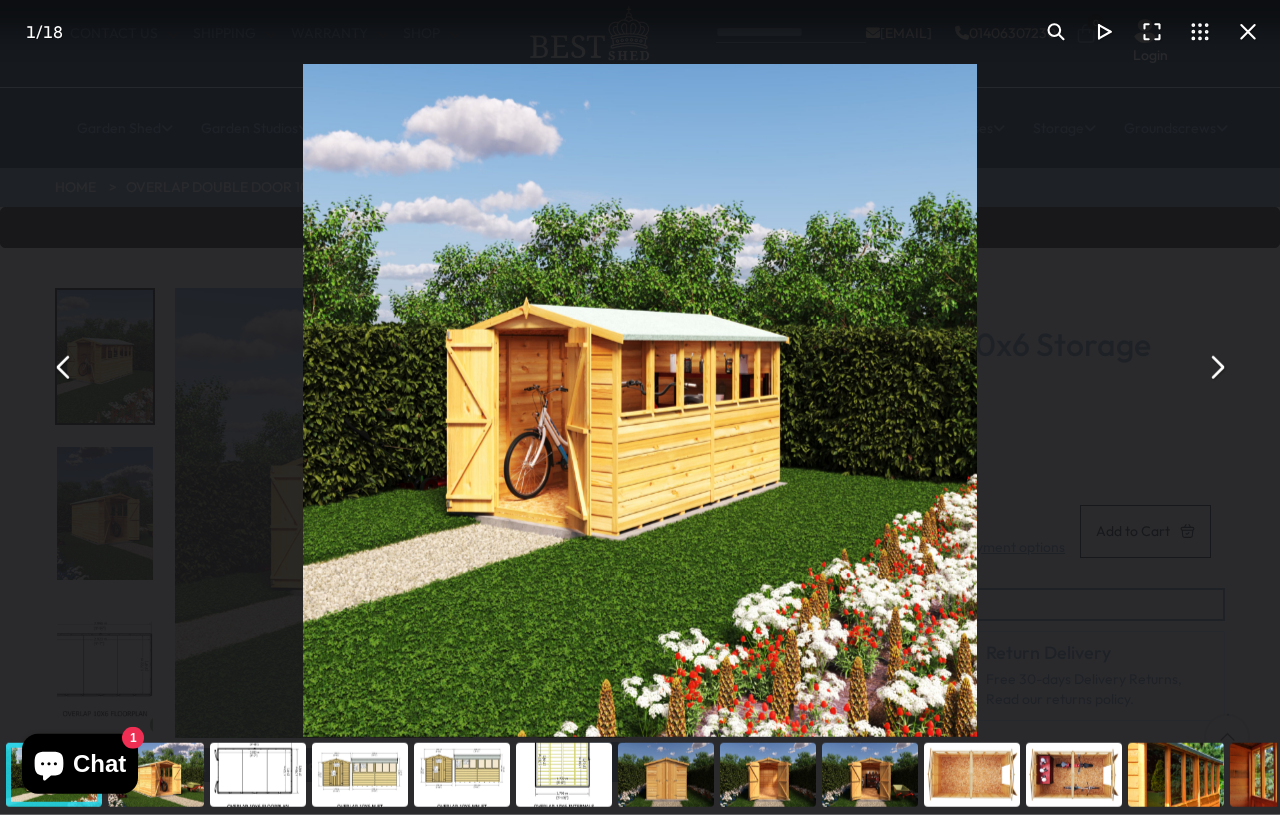 click at bounding box center (258, 775) 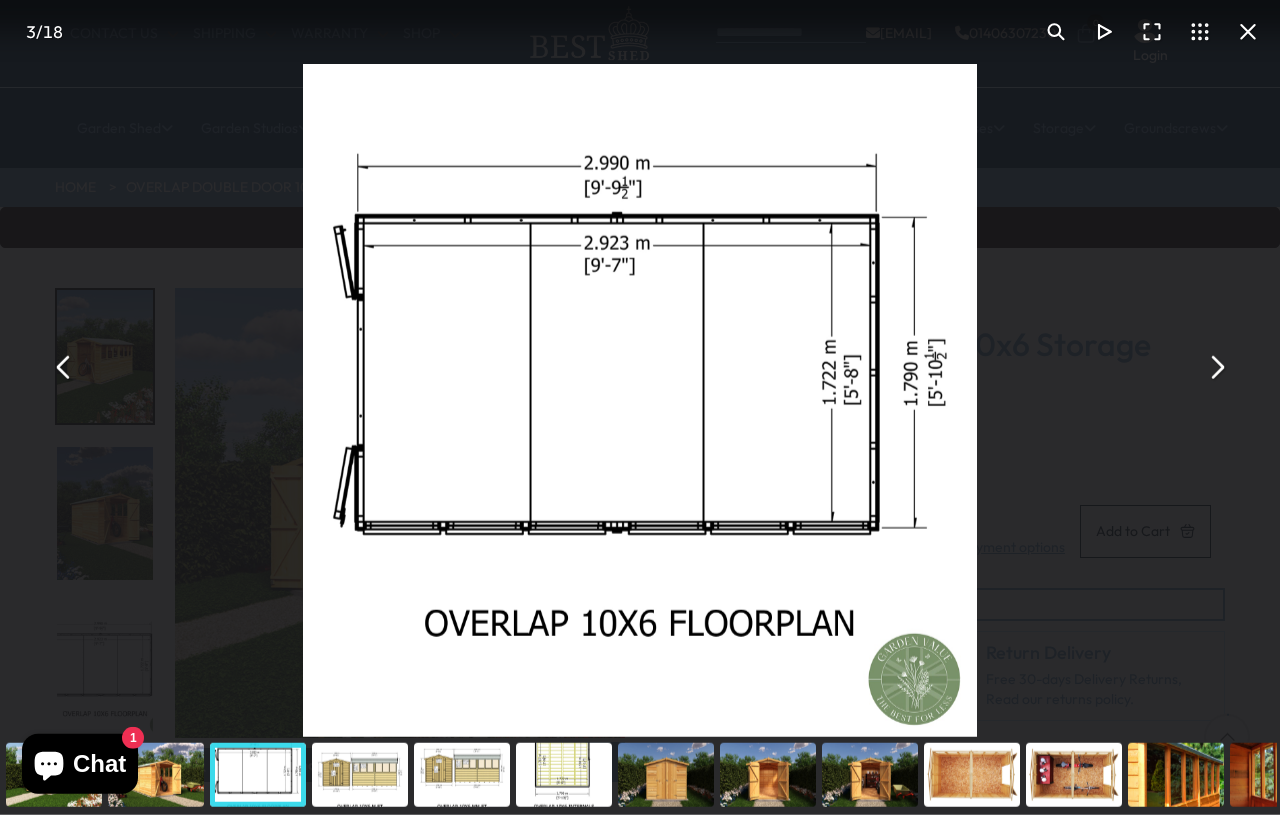 click at bounding box center [1216, 368] 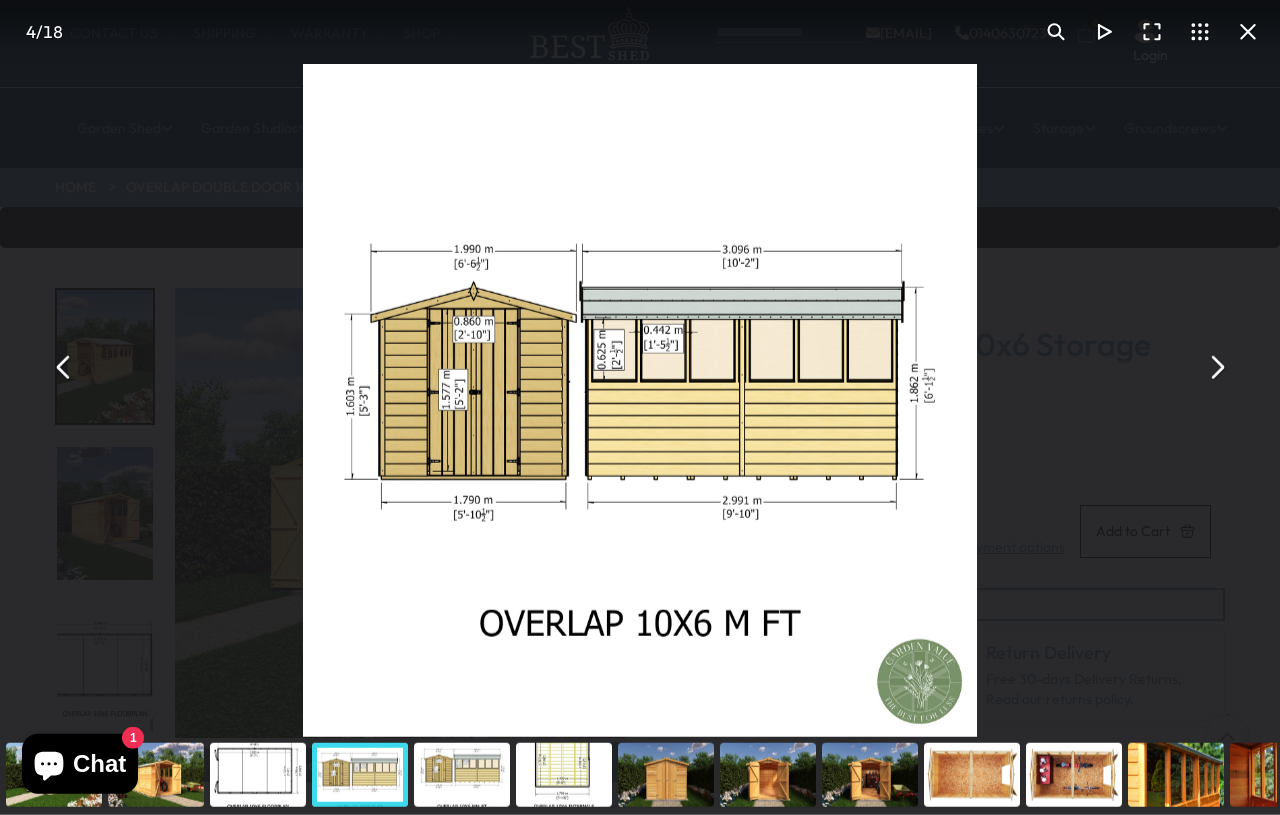 click on "Overlap Double Door 10x6 Storage Shed" at bounding box center [640, 367] 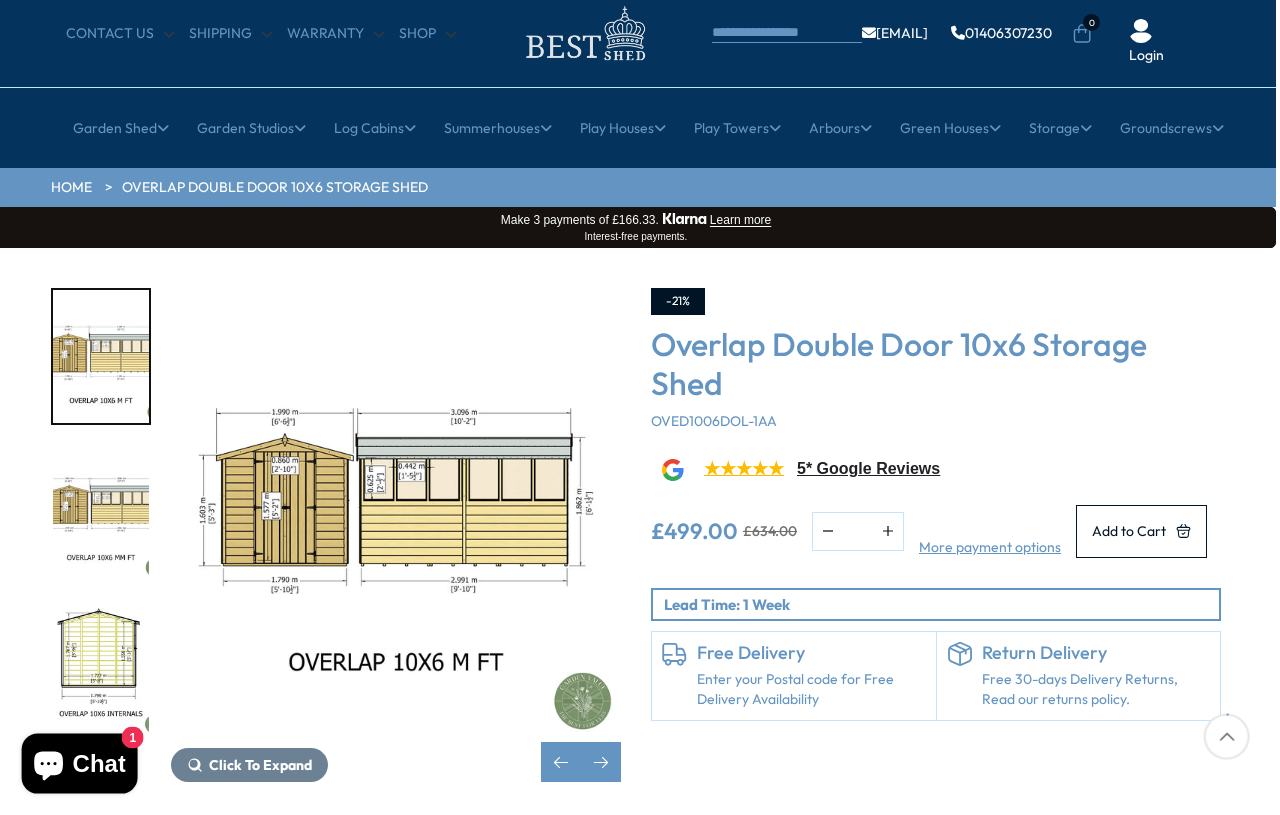 scroll, scrollTop: 61, scrollLeft: 0, axis: vertical 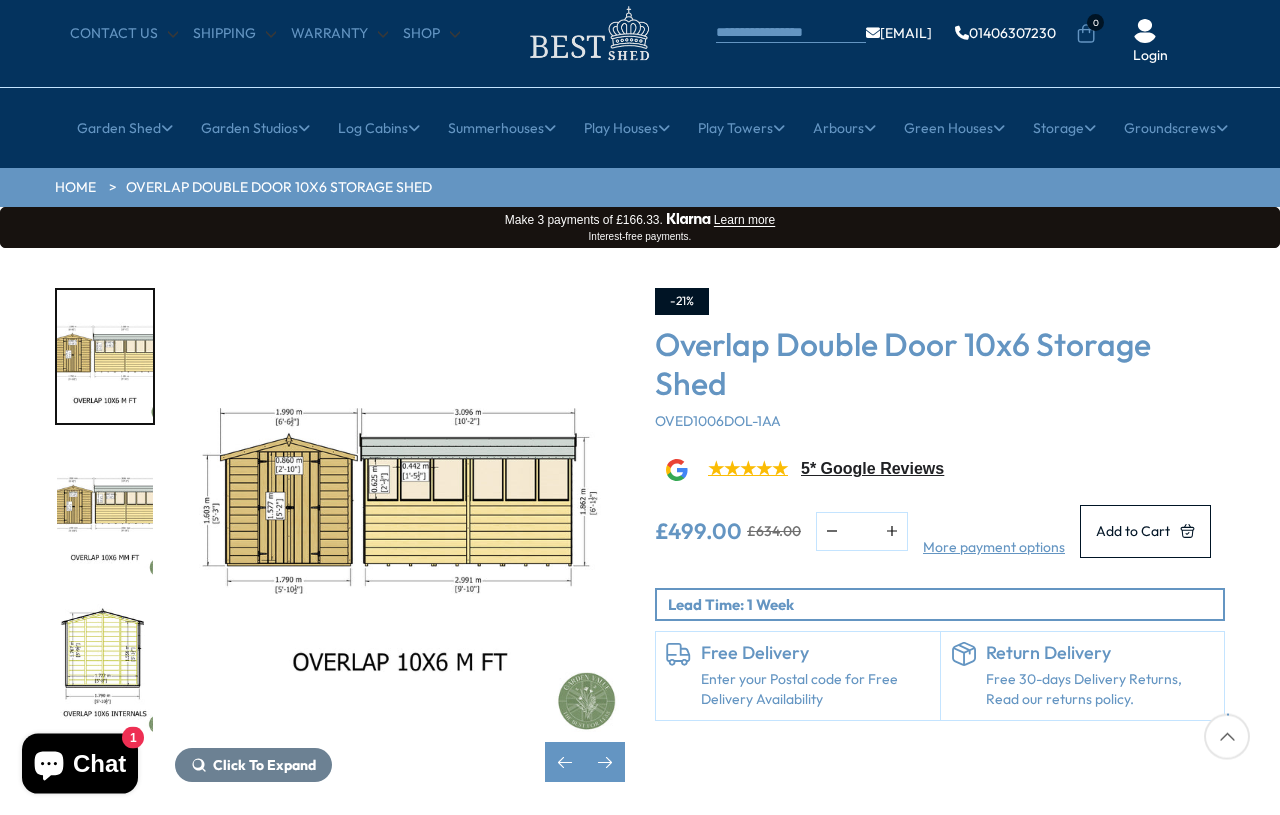 click at bounding box center (605, 762) 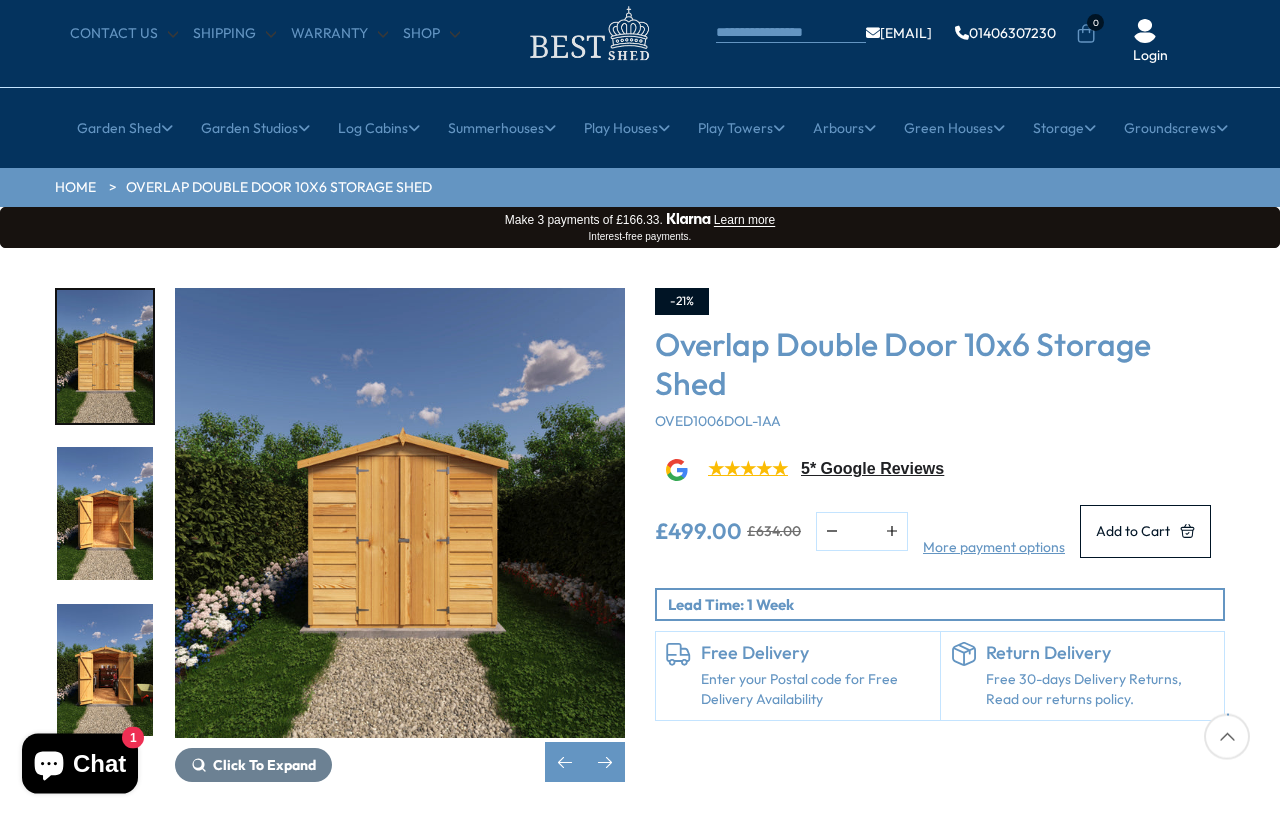 click at bounding box center [105, 670] 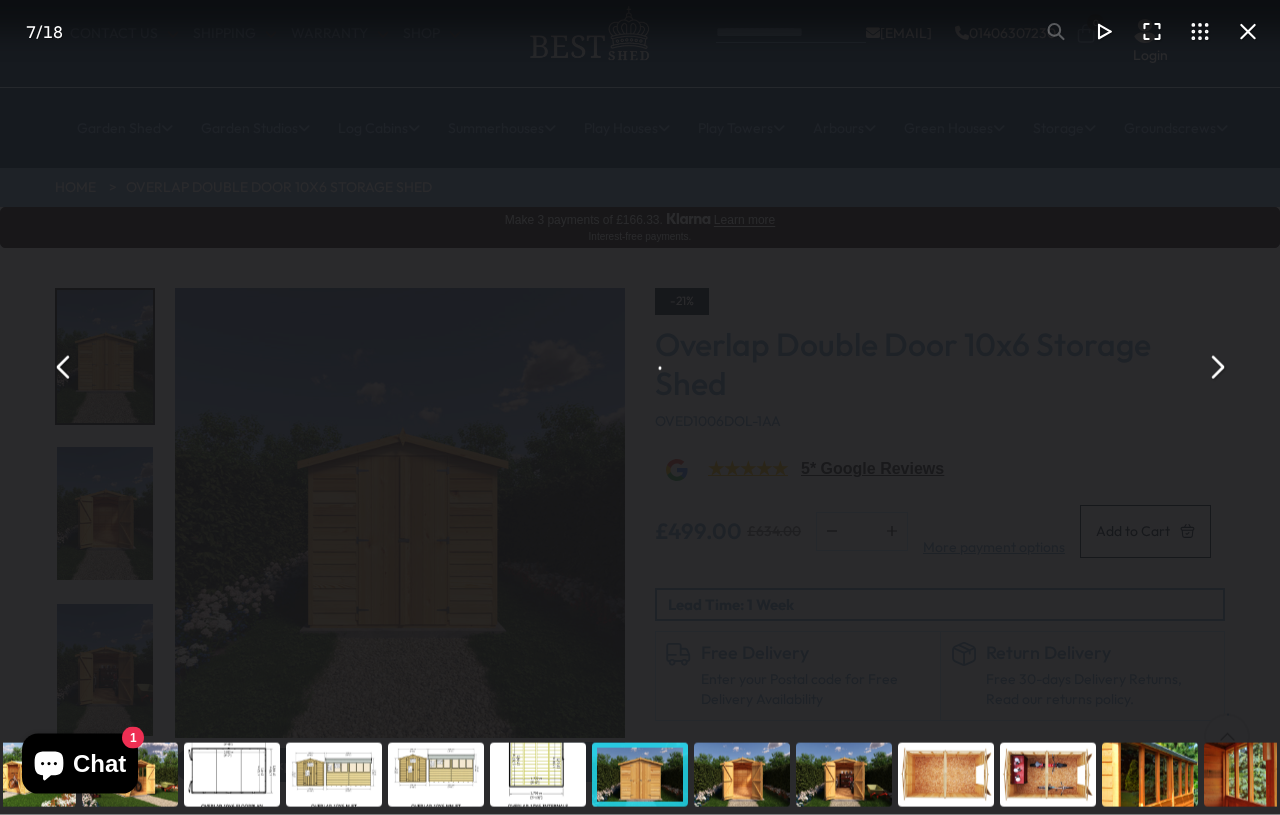 scroll, scrollTop: 61, scrollLeft: 0, axis: vertical 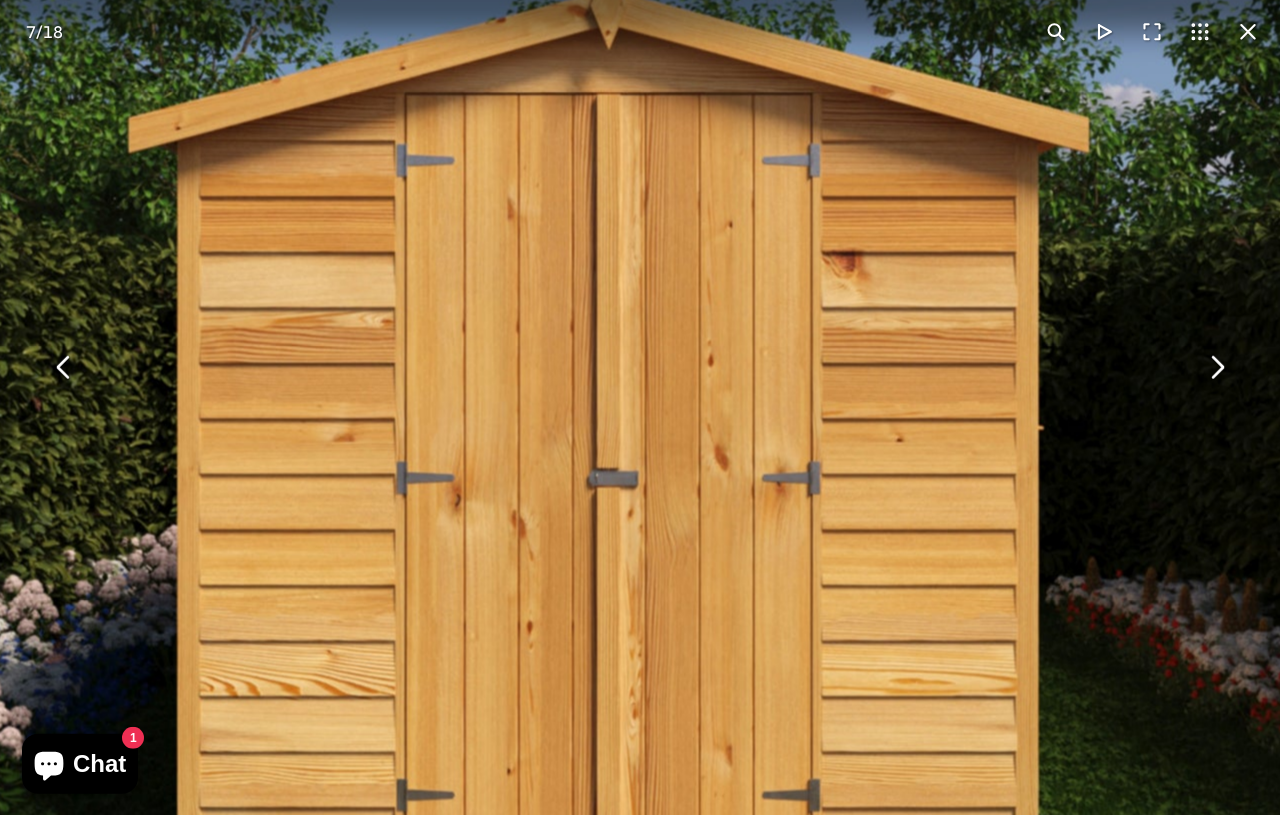 click at bounding box center (1216, 368) 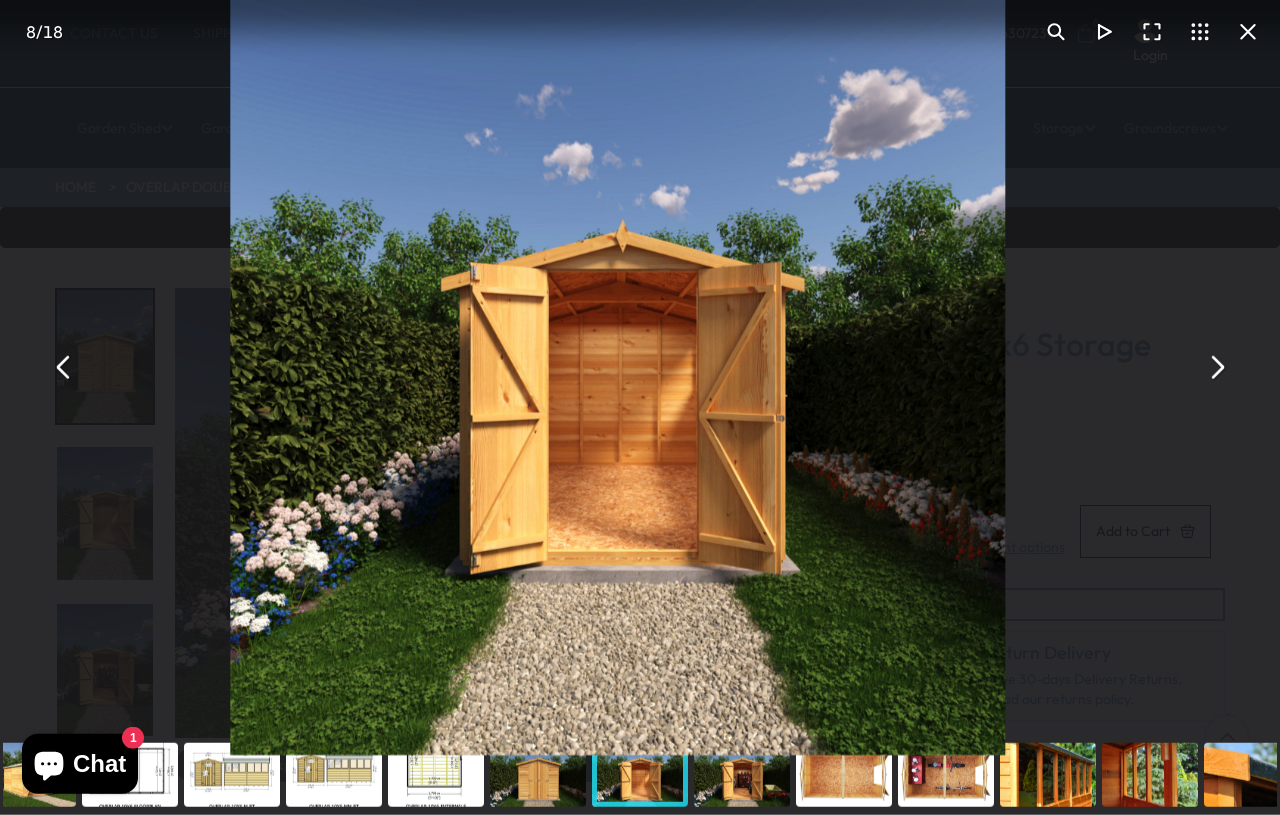click at bounding box center (1216, 368) 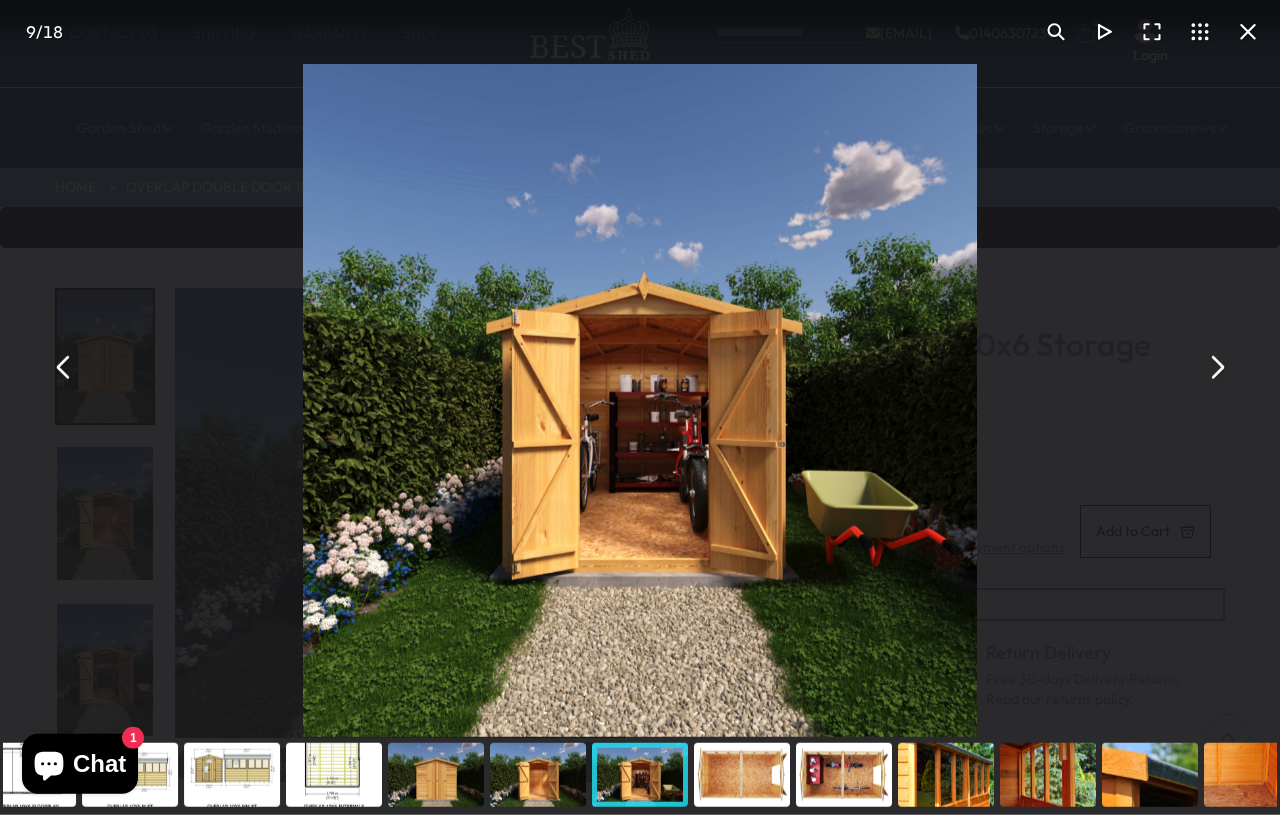 click at bounding box center [1216, 368] 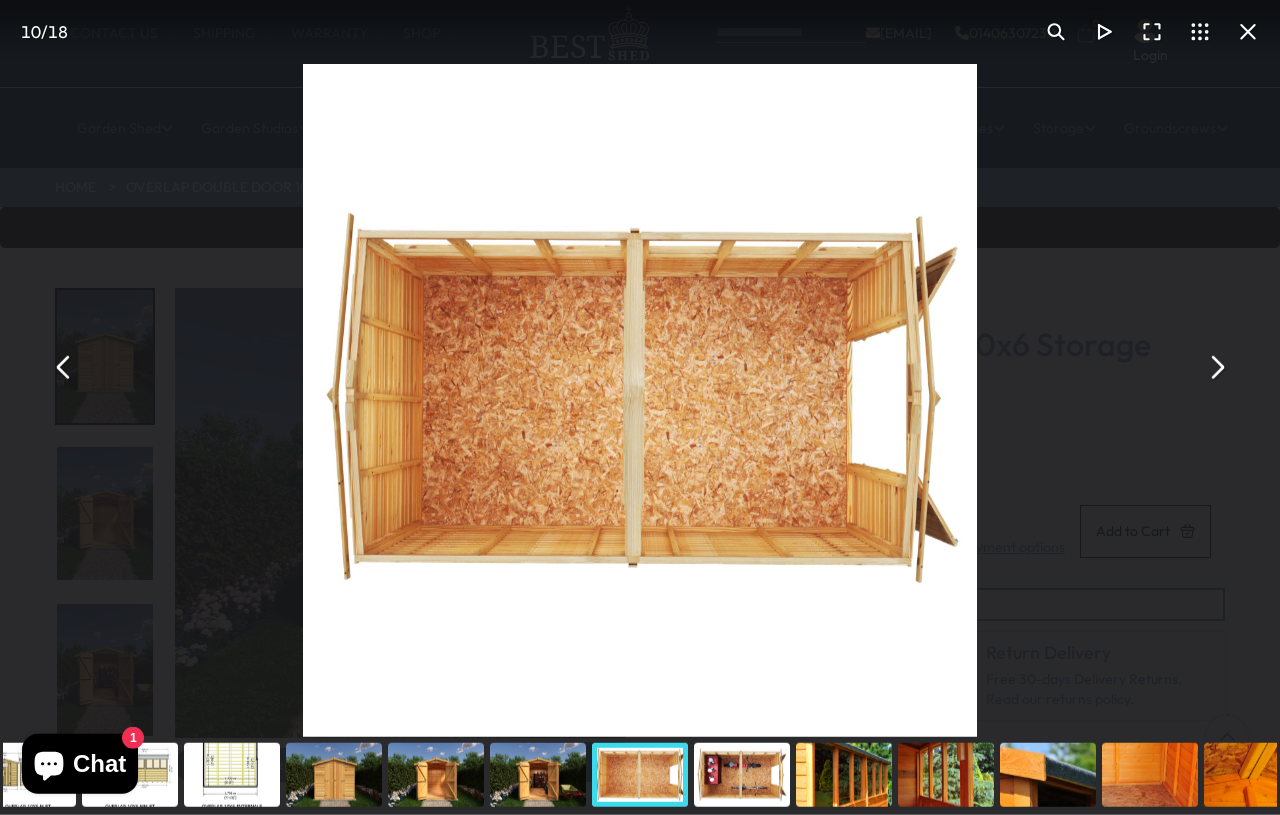 click at bounding box center [1216, 368] 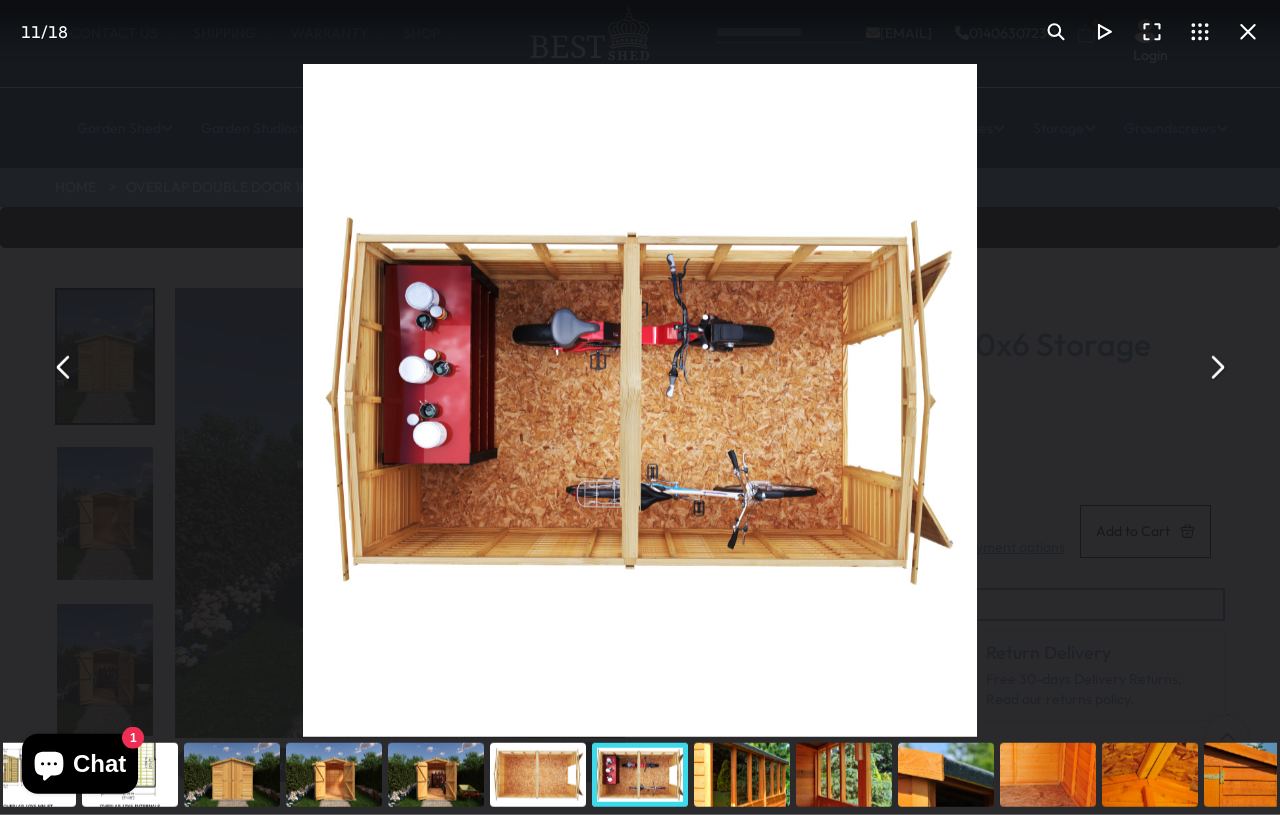 click at bounding box center [1216, 368] 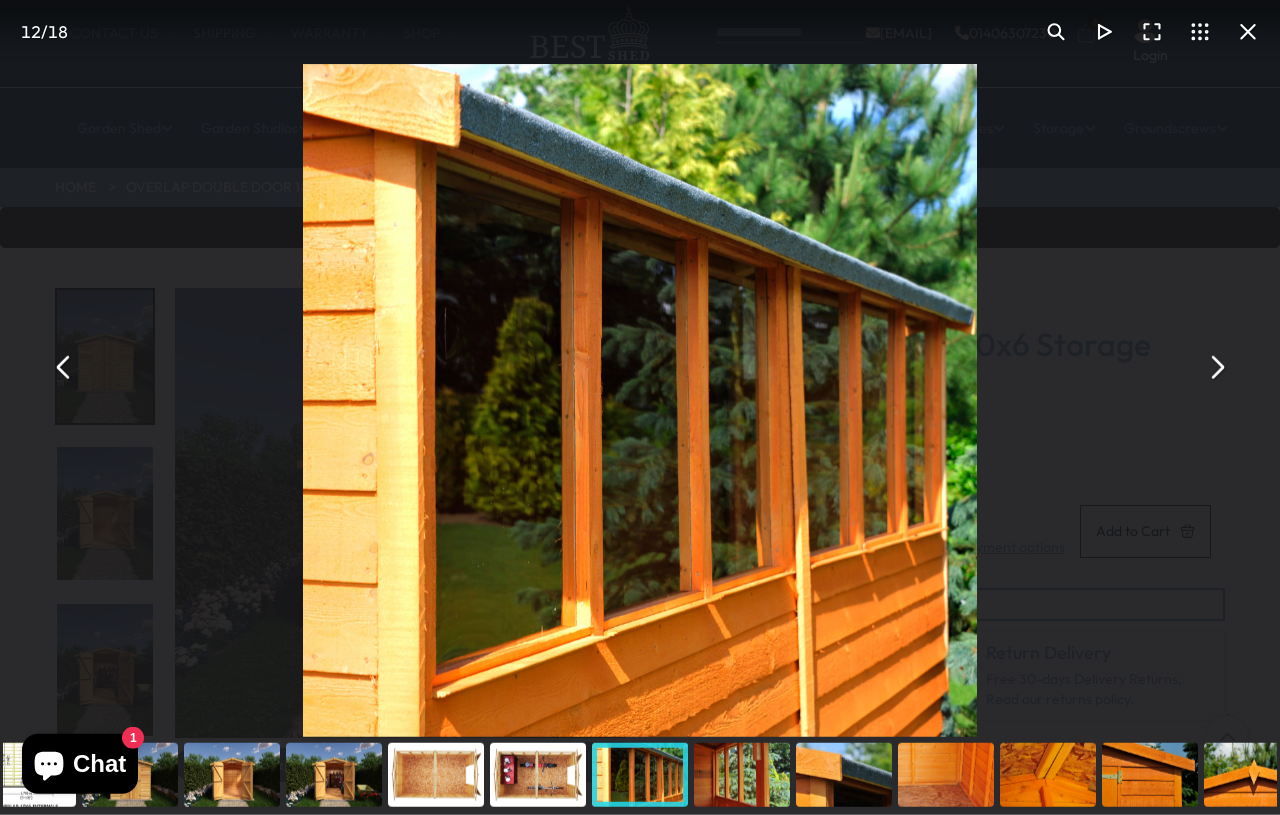 click at bounding box center (1216, 368) 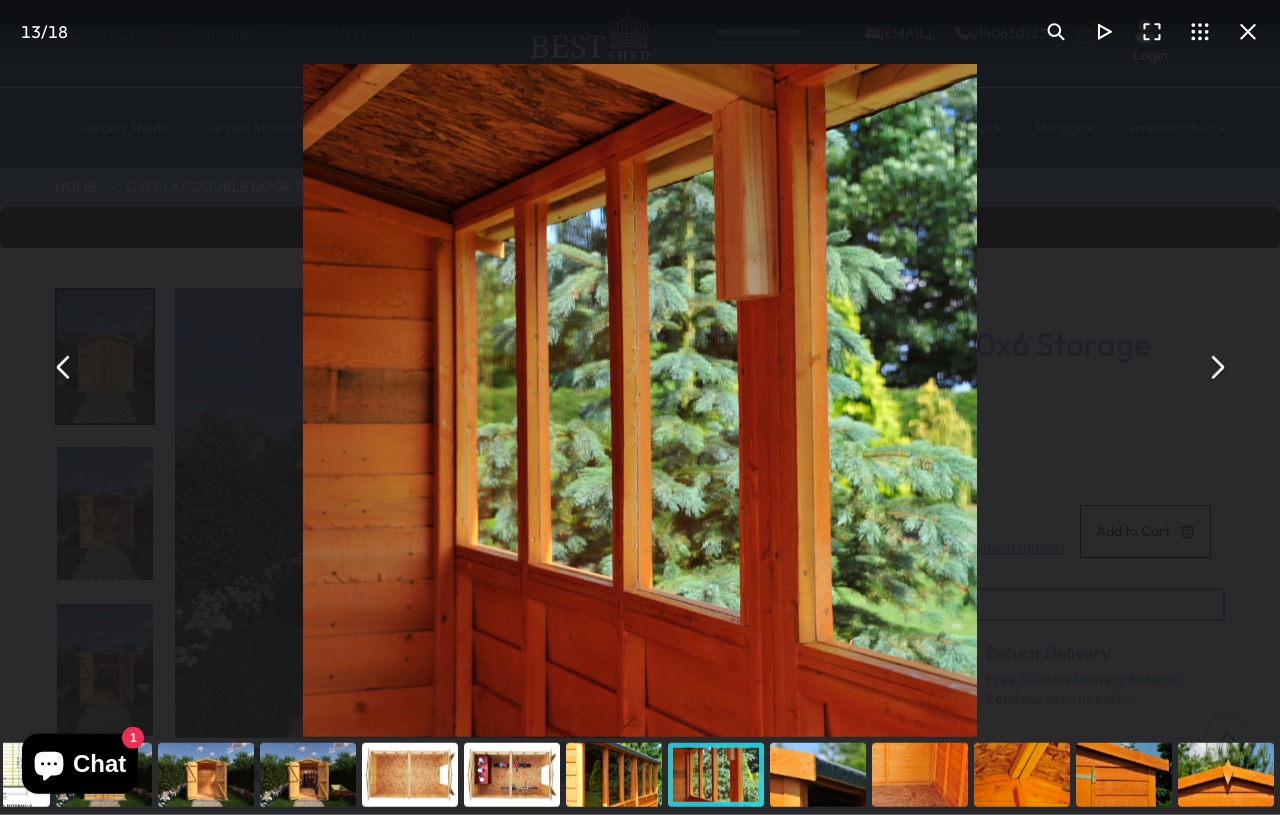 click at bounding box center (1216, 368) 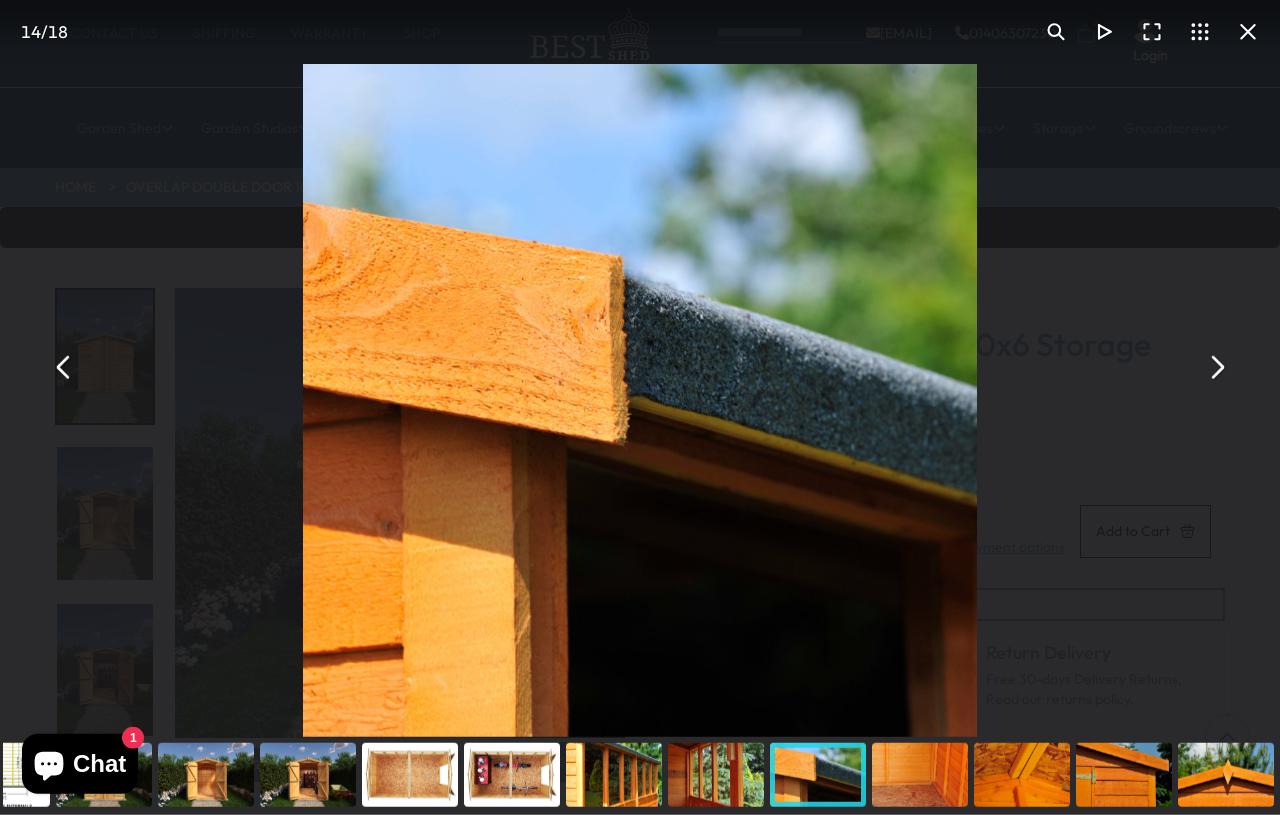 click at bounding box center [1216, 368] 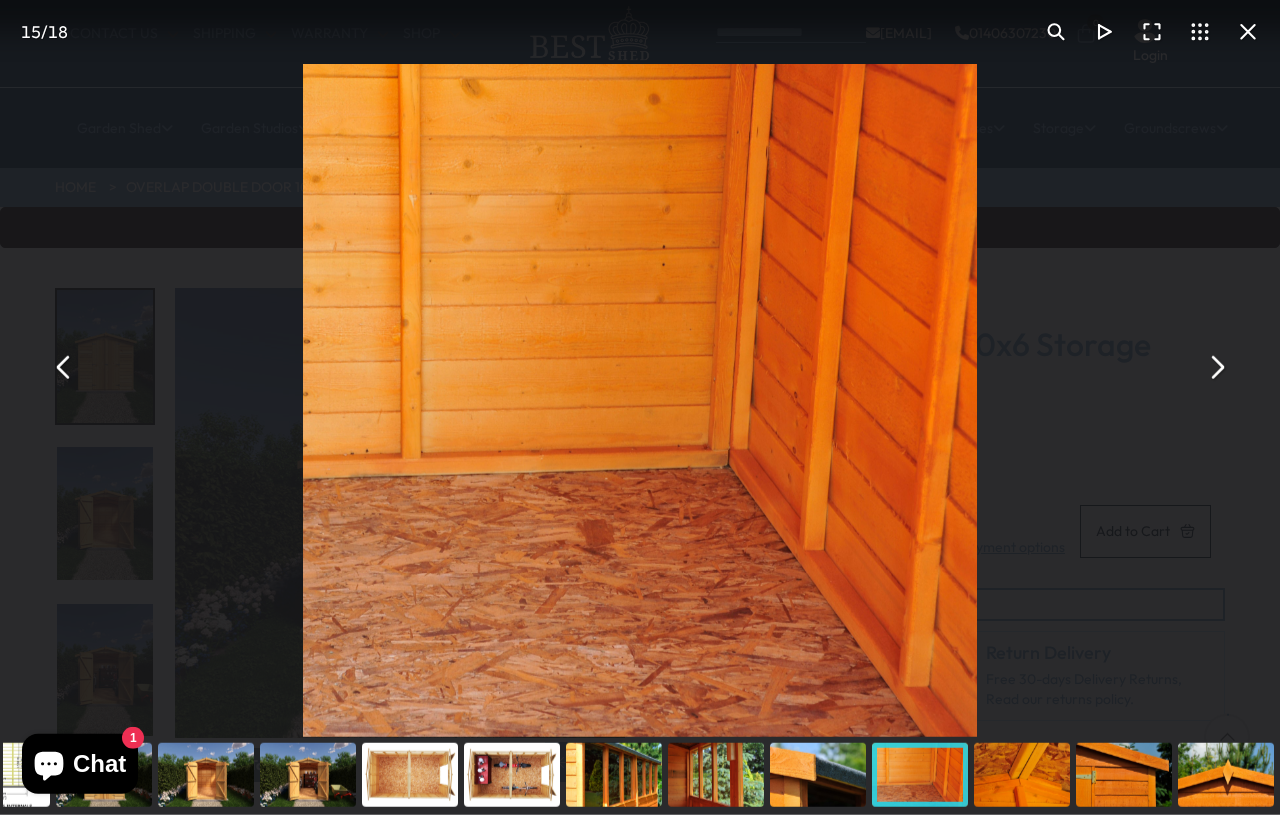 click at bounding box center (1216, 368) 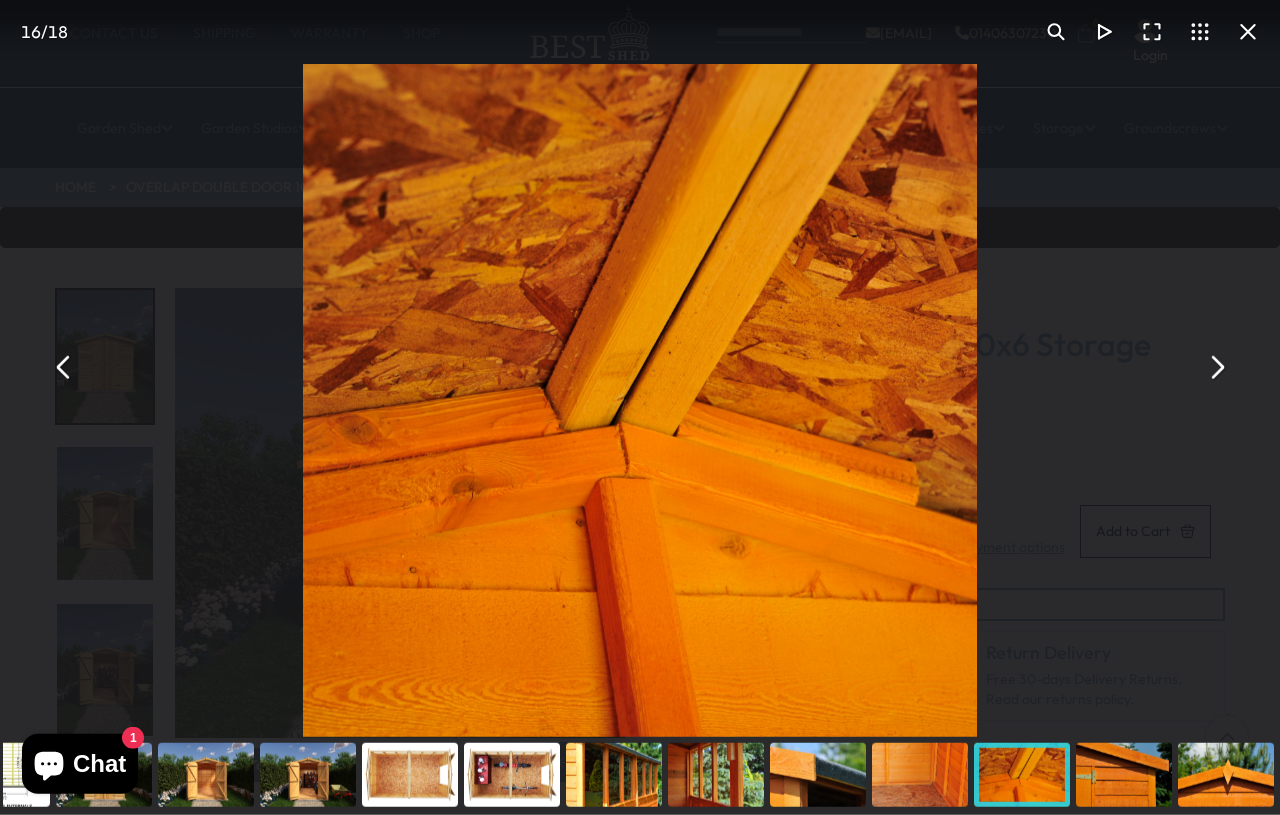click at bounding box center (1216, 368) 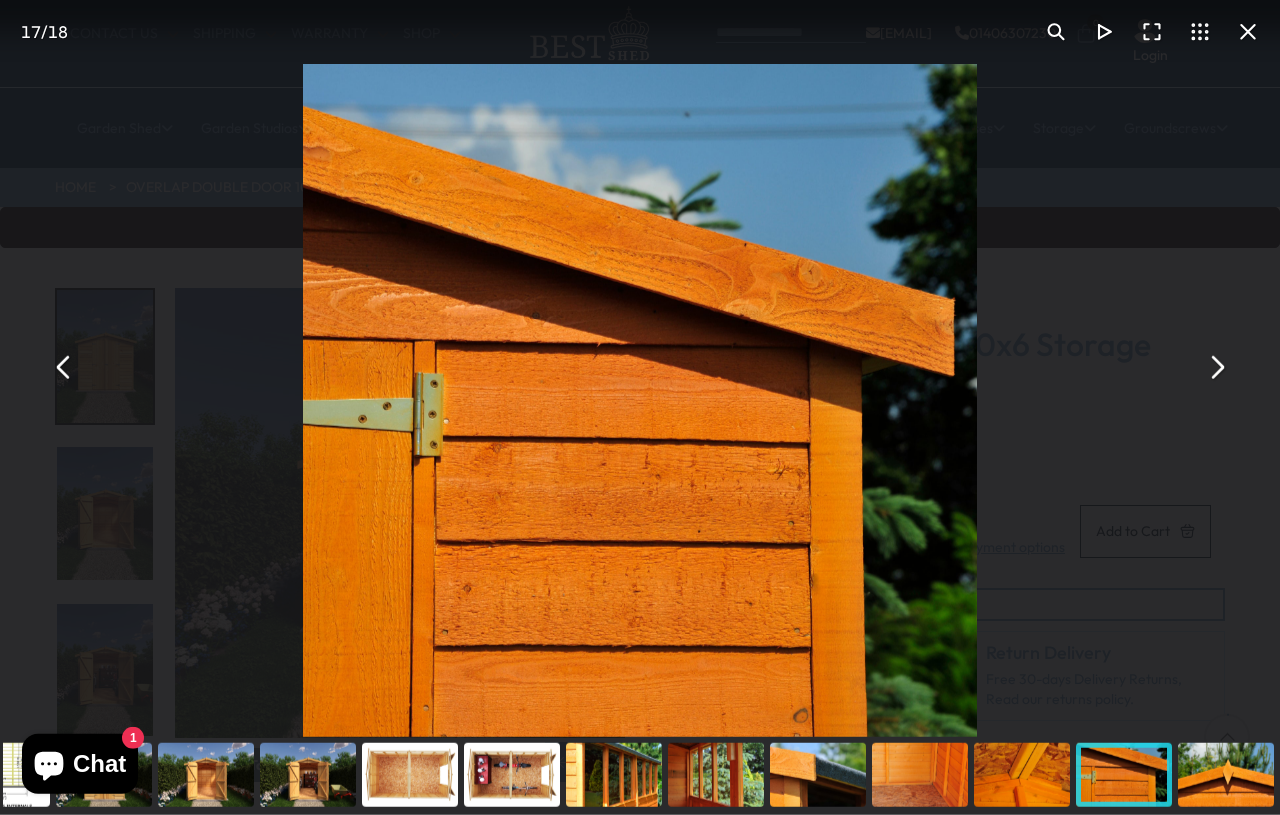 click at bounding box center (1216, 368) 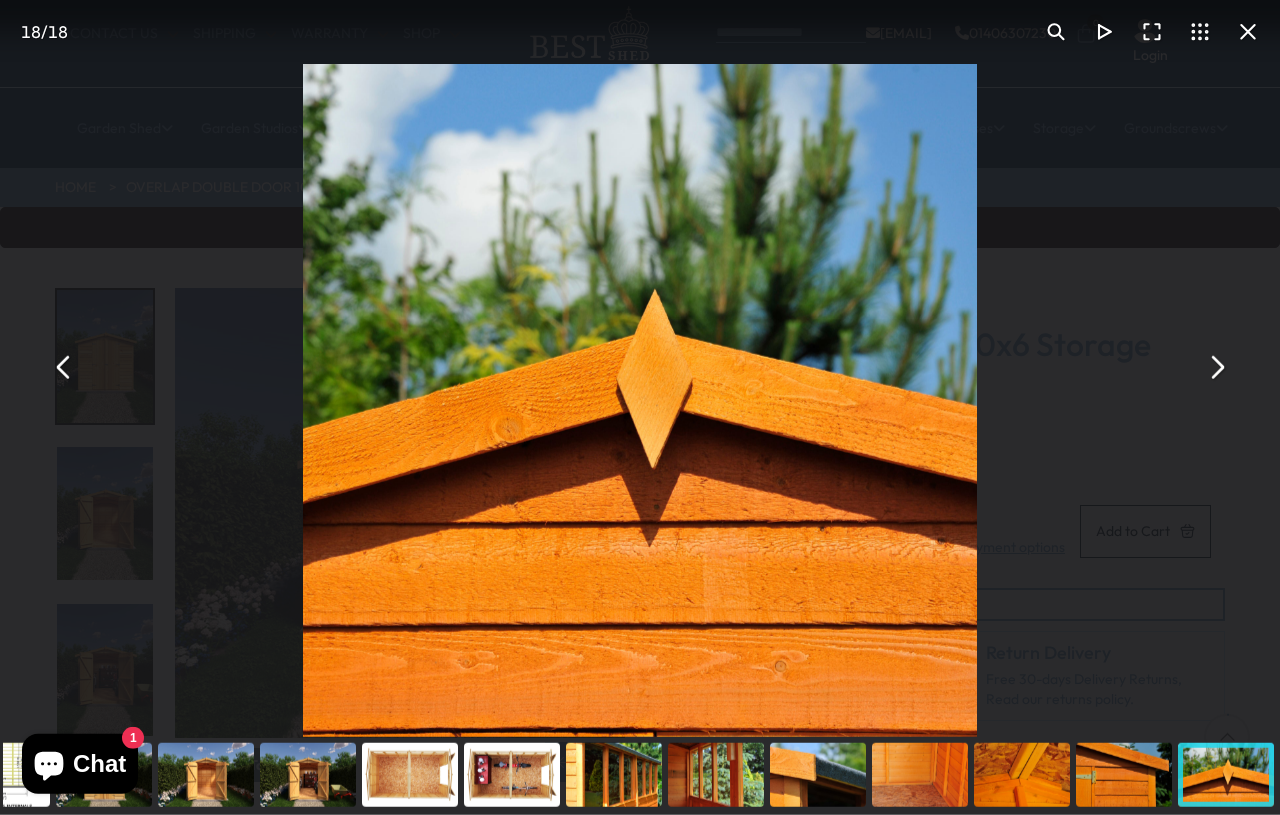 click at bounding box center (1216, 368) 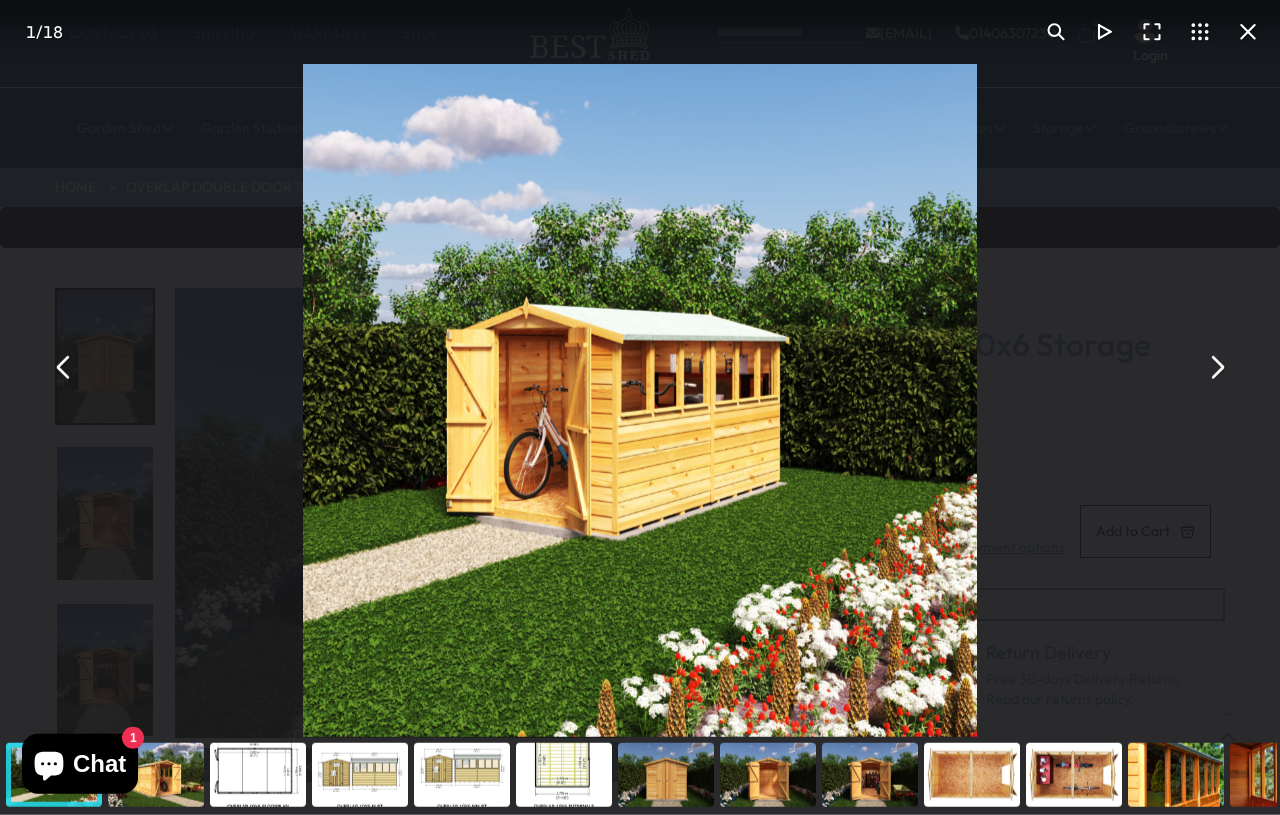 click at bounding box center (1216, 368) 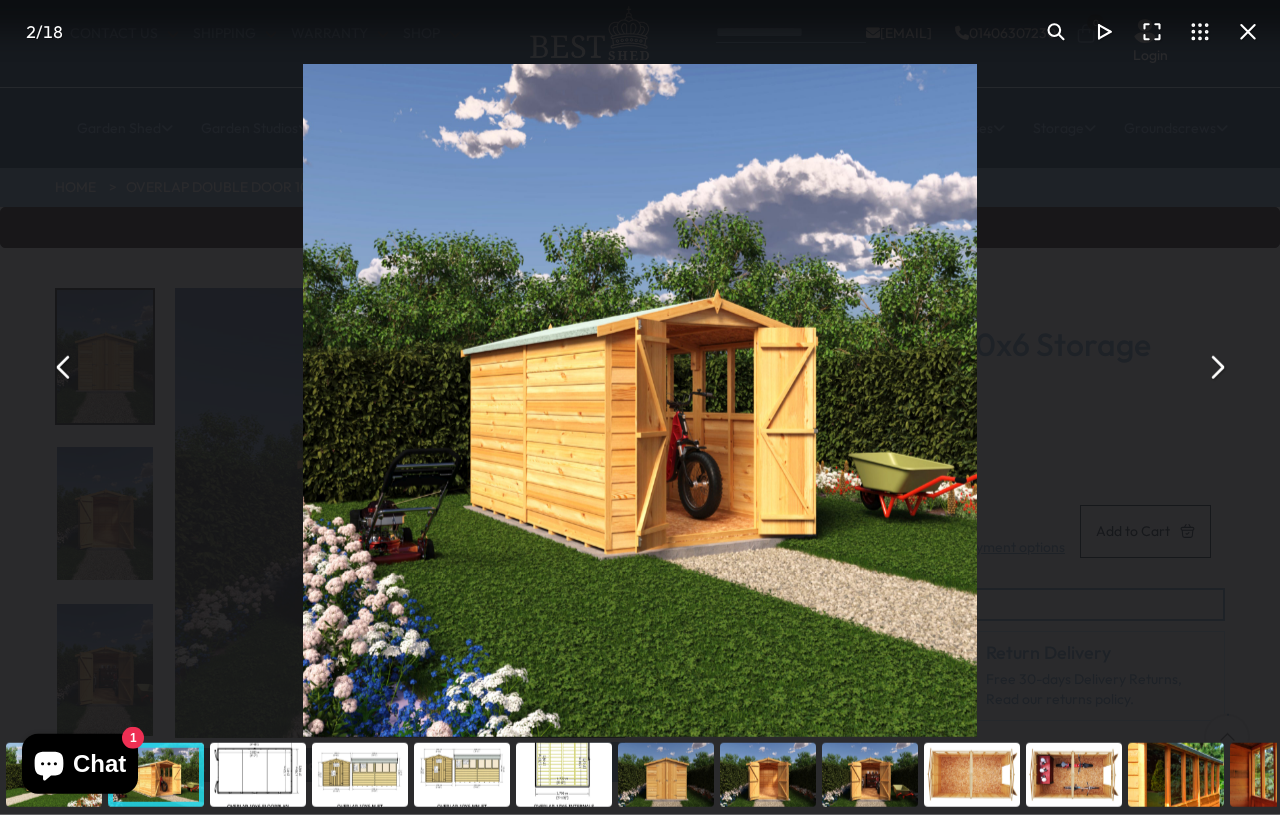 click at bounding box center (1216, 368) 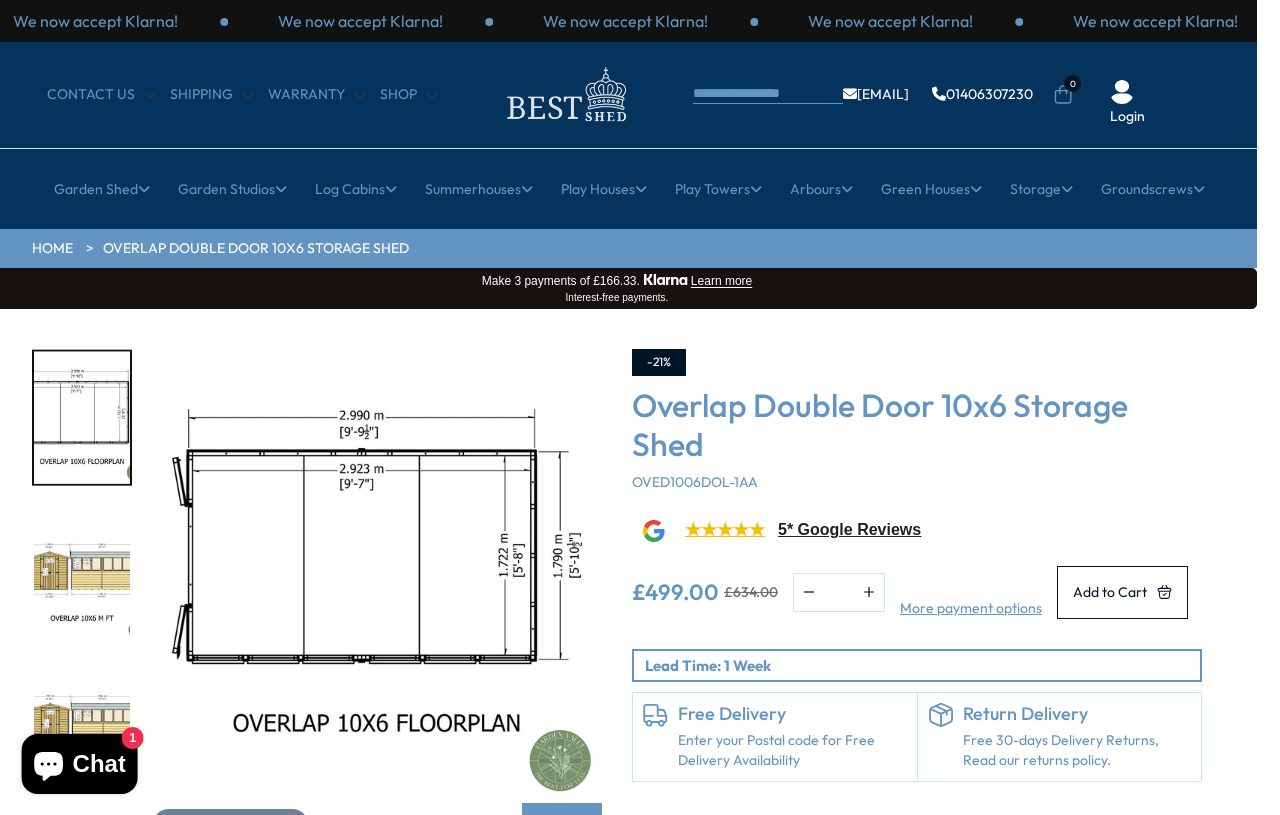 scroll, scrollTop: 0, scrollLeft: 24, axis: horizontal 